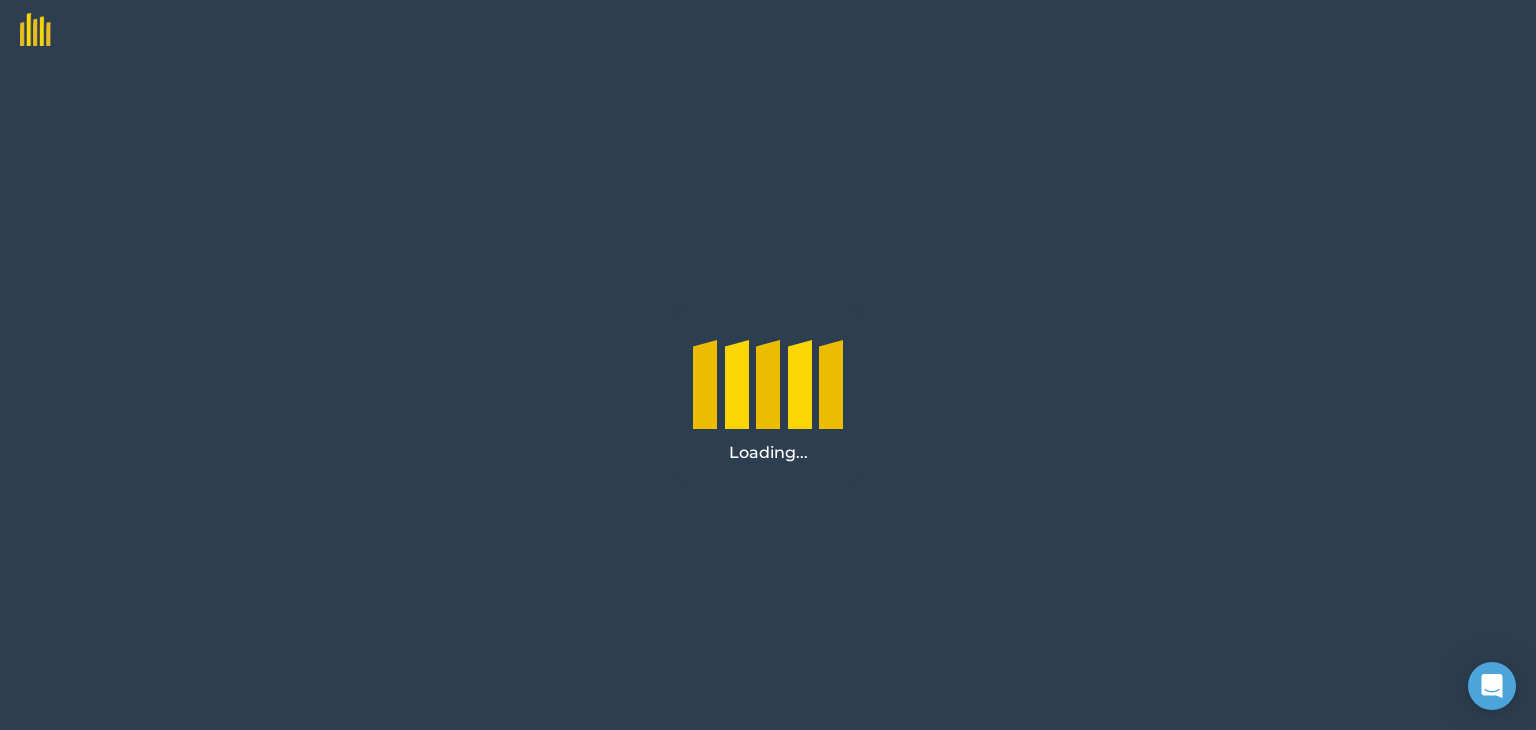 scroll, scrollTop: 0, scrollLeft: 0, axis: both 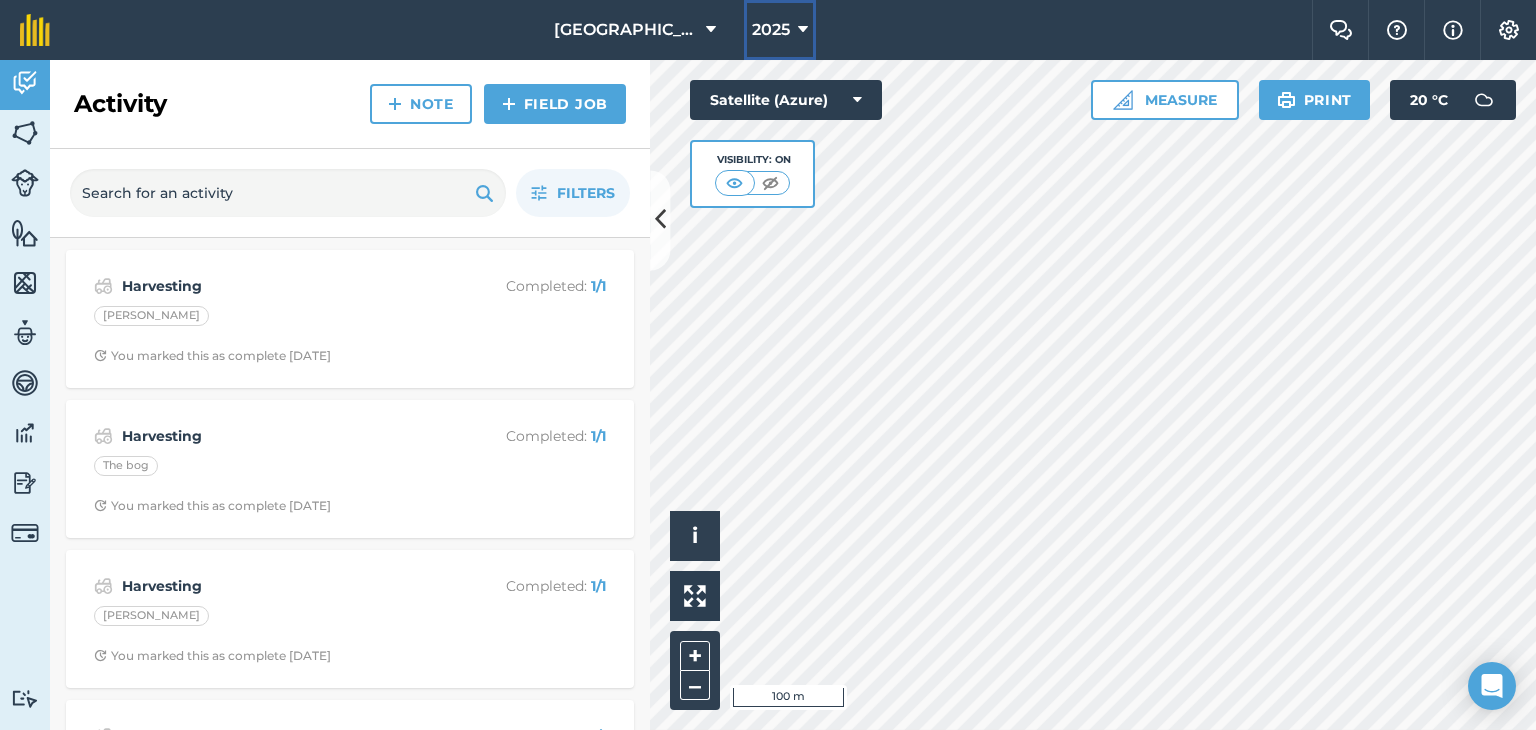 click on "2025" at bounding box center [771, 30] 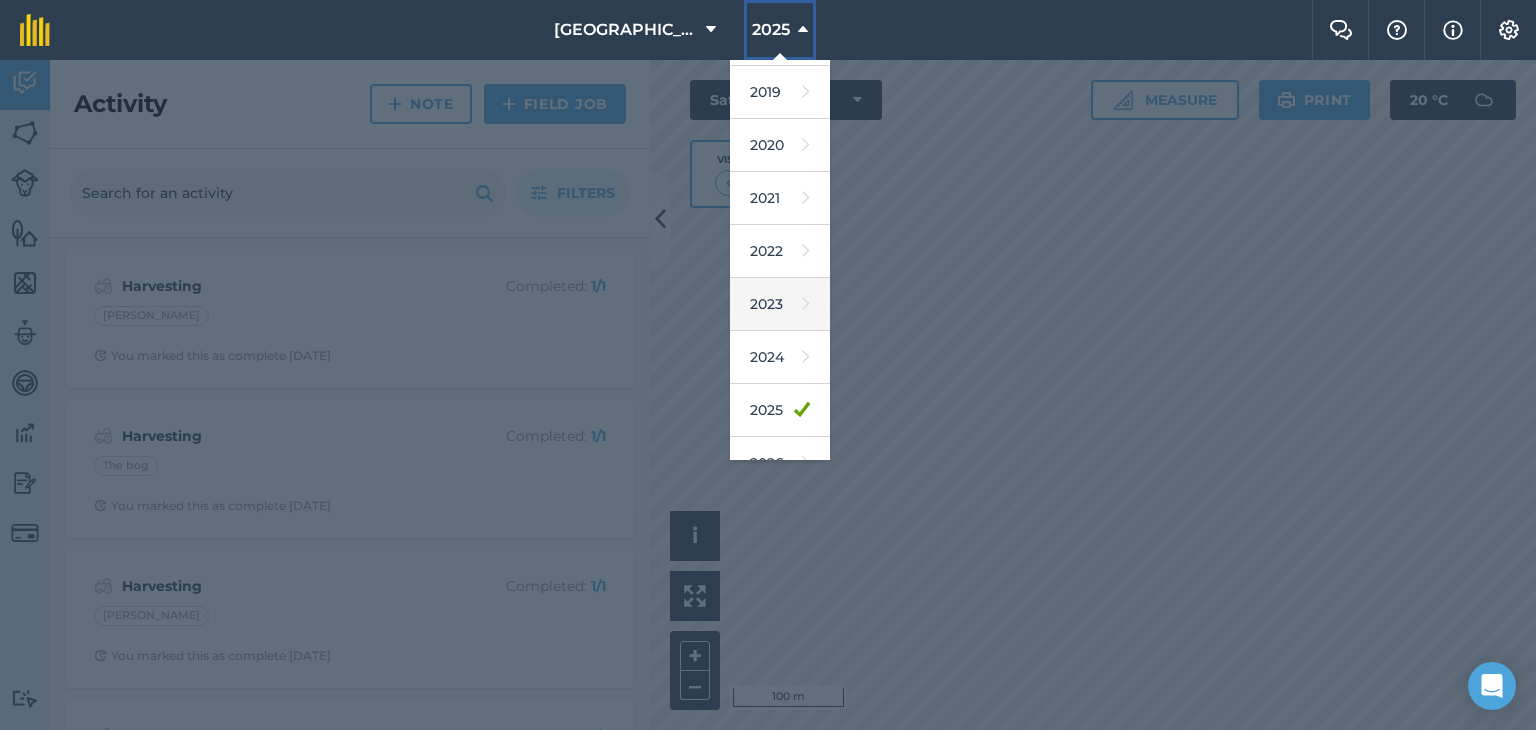 scroll, scrollTop: 180, scrollLeft: 0, axis: vertical 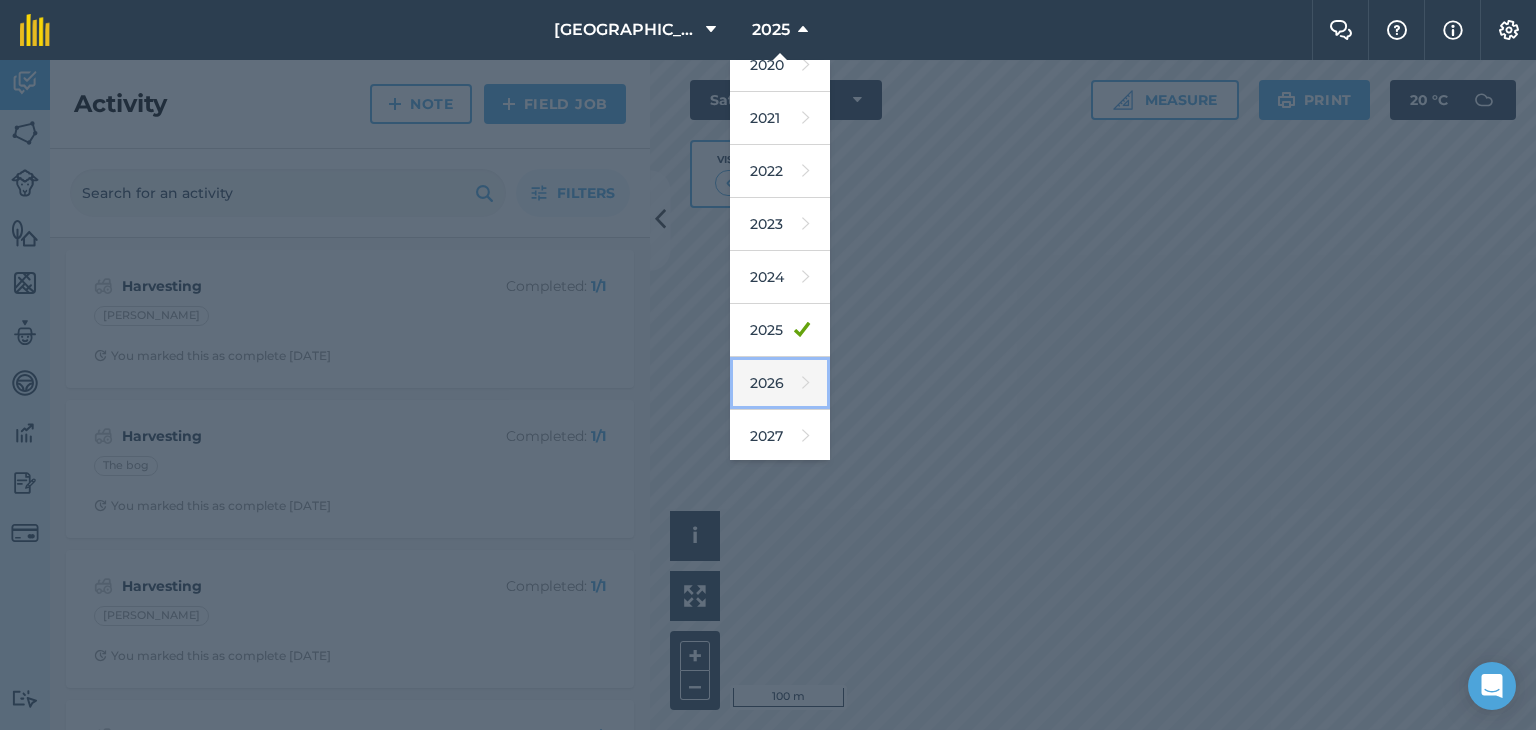 click on "2026" at bounding box center (780, 383) 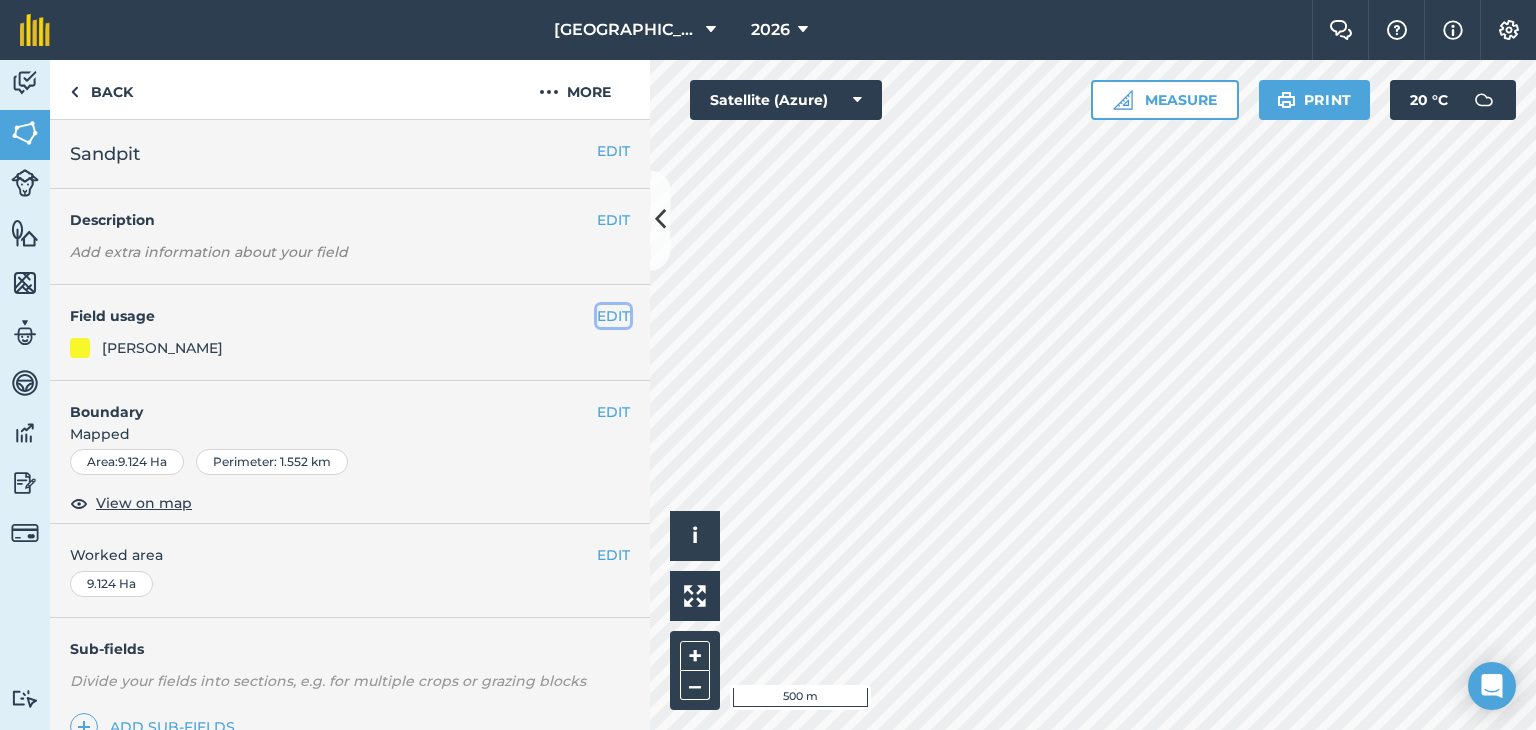 click on "EDIT" at bounding box center (613, 316) 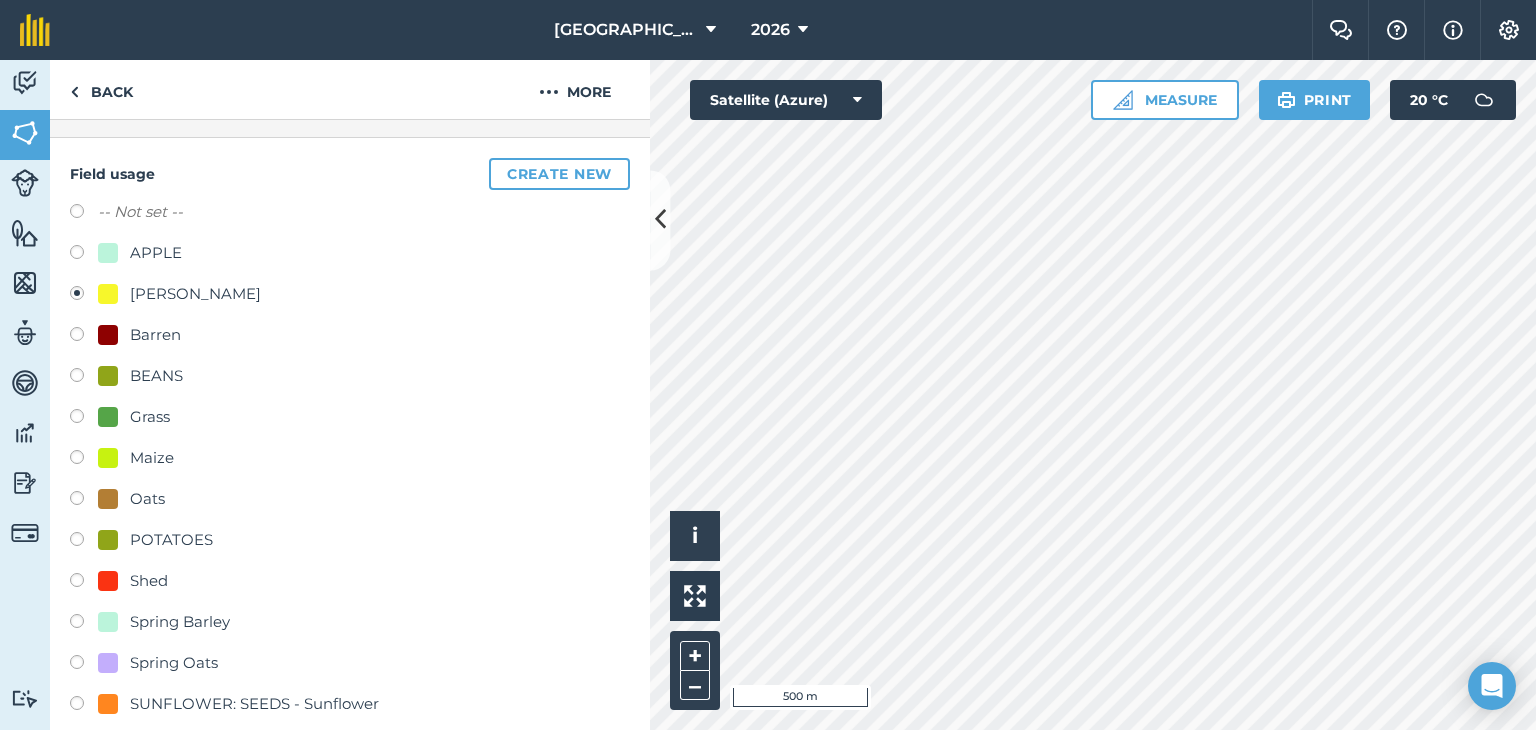 scroll, scrollTop: 400, scrollLeft: 0, axis: vertical 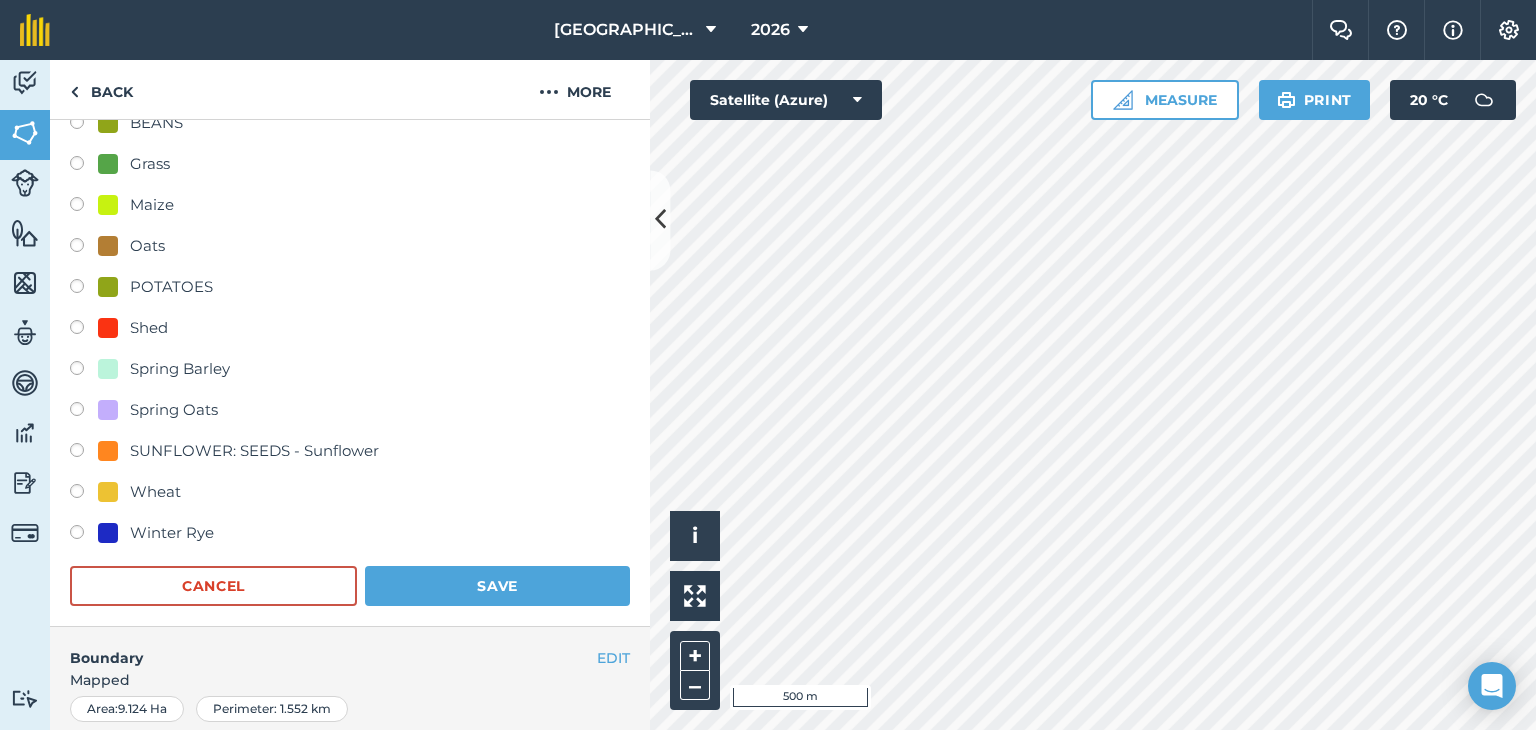 click on "-- Not set -- APPLE BARLEY - Barley Barren BEANS Grass Maize Oats POTATOES Shed Spring Barley Spring Oats SUNFLOWER: SEEDS - Sunflower Wheat Winter Rye" at bounding box center [350, 248] 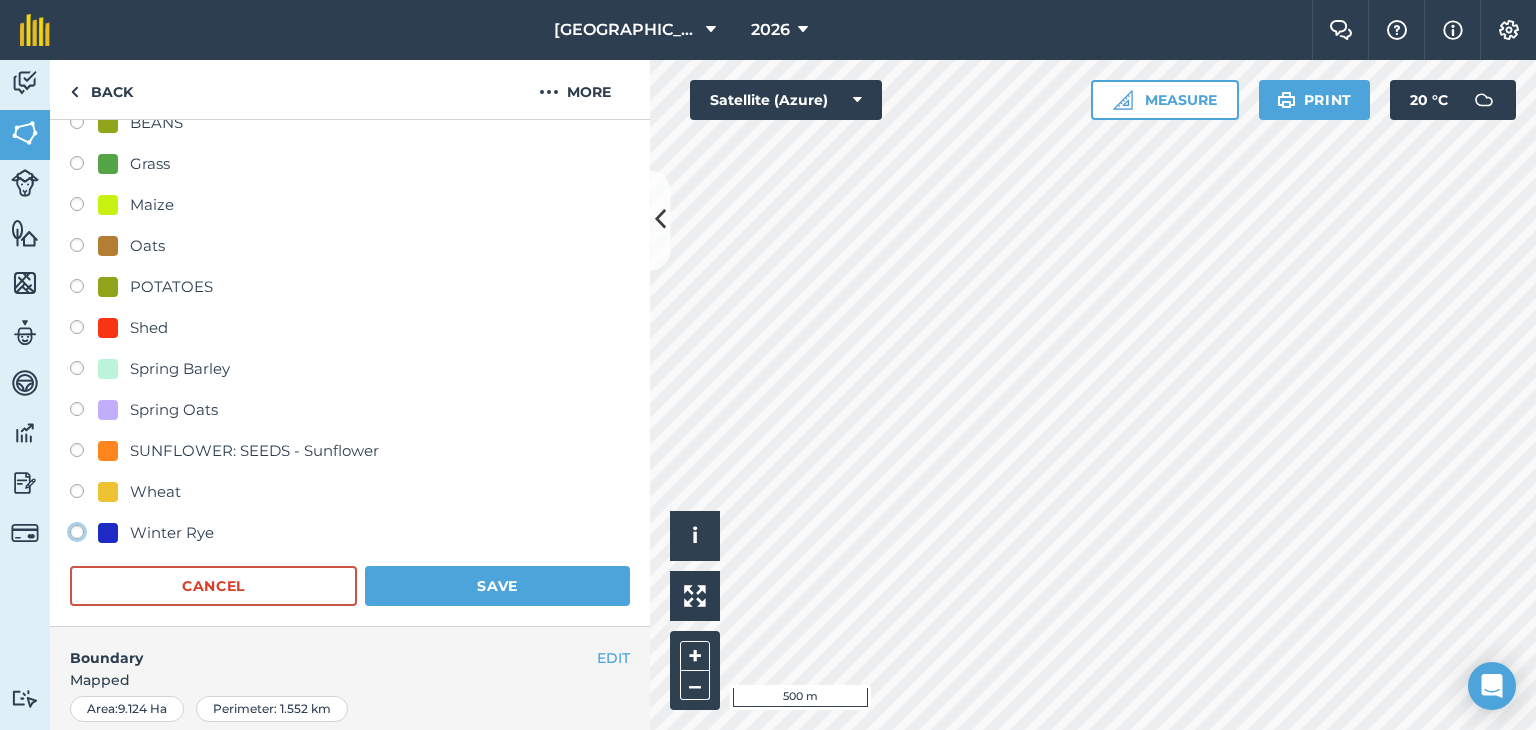 click on "Winter Rye" at bounding box center [-9923, 531] 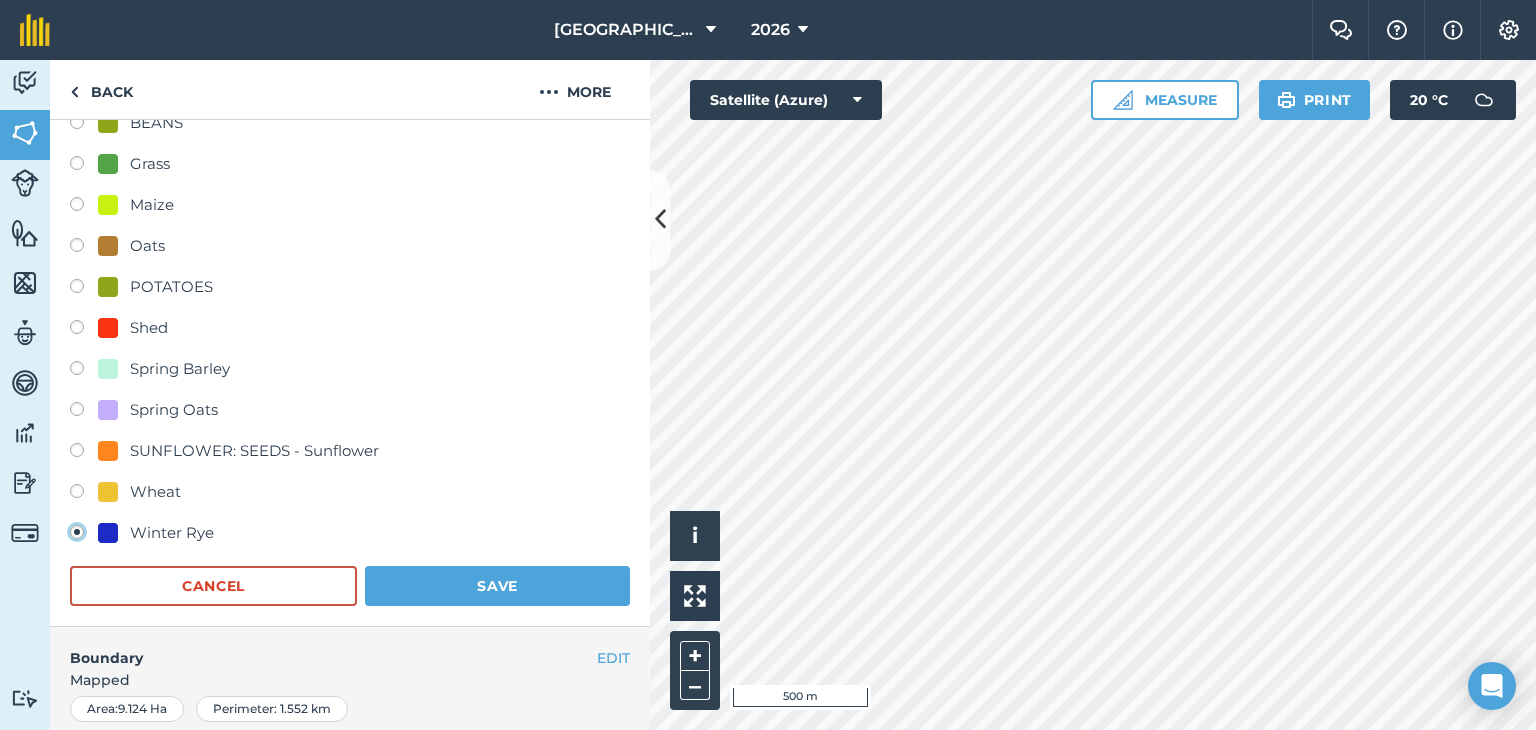 radio on "true" 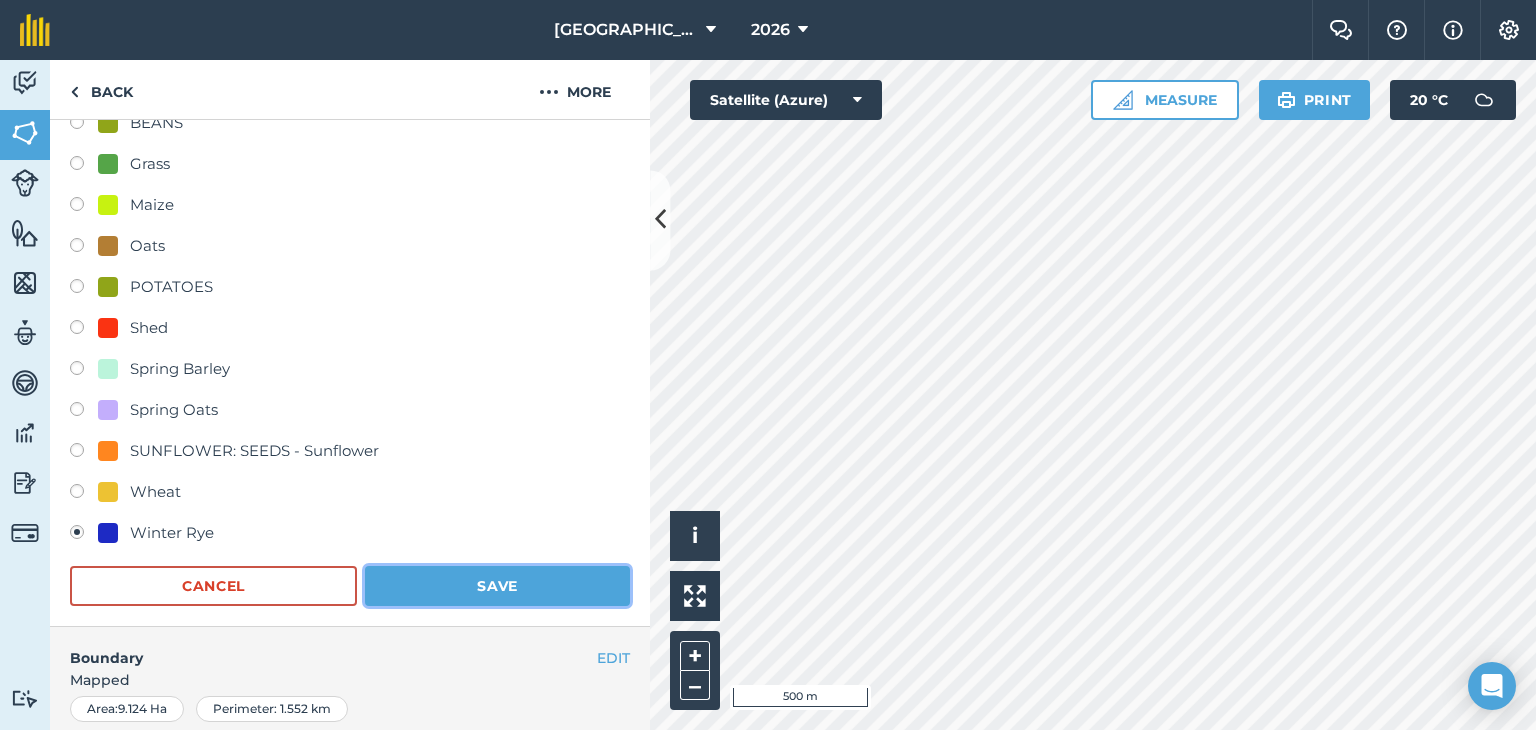click on "Save" at bounding box center [497, 586] 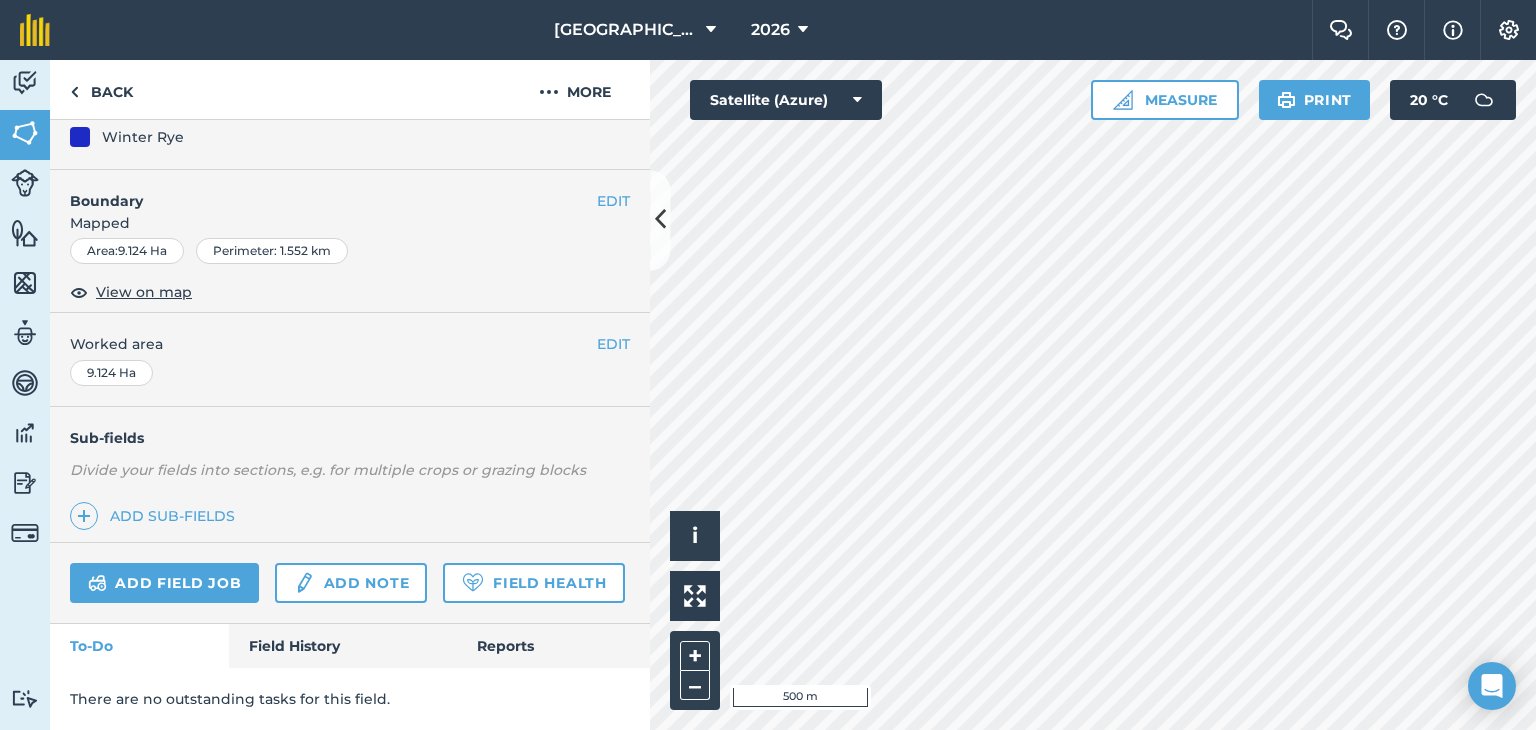 scroll, scrollTop: 264, scrollLeft: 0, axis: vertical 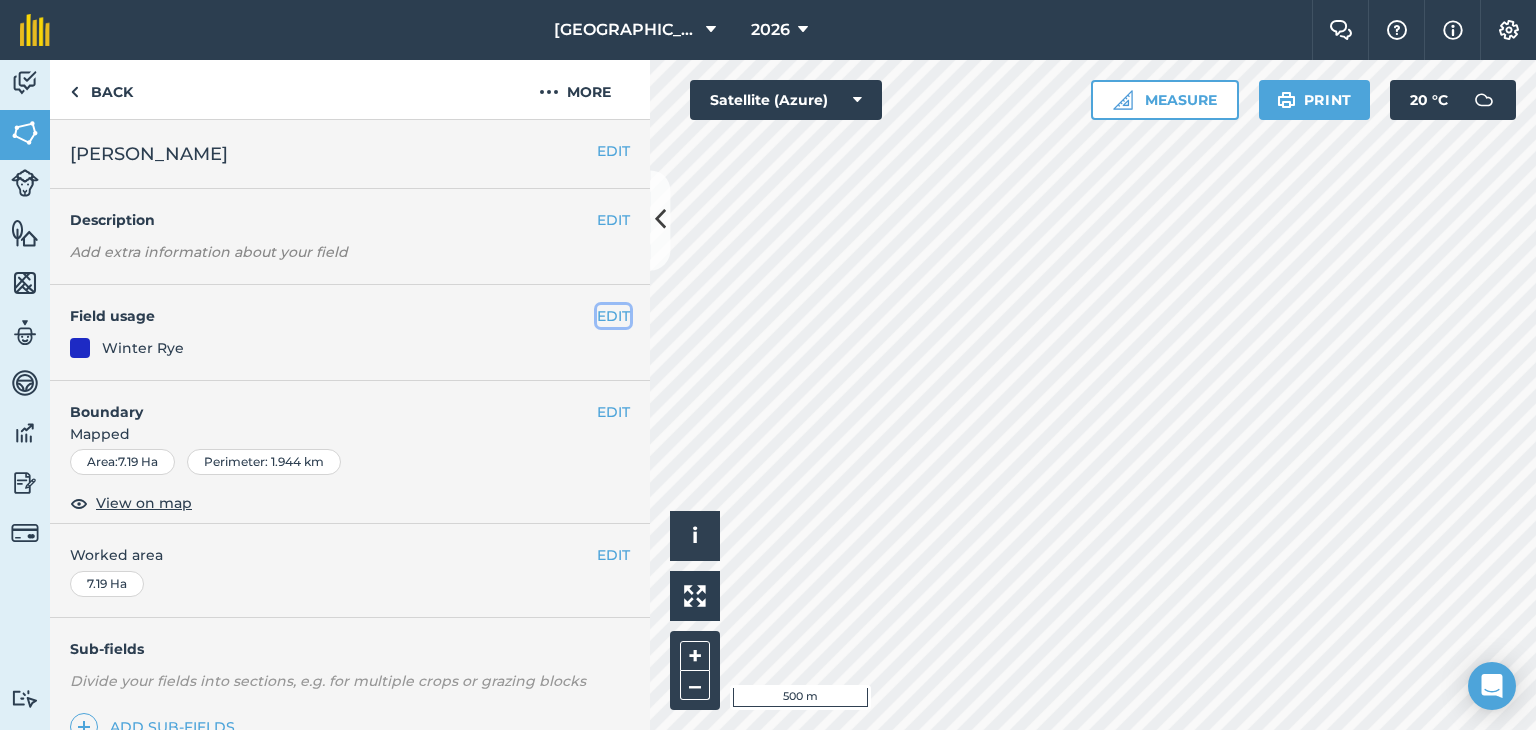 click on "EDIT" at bounding box center (613, 316) 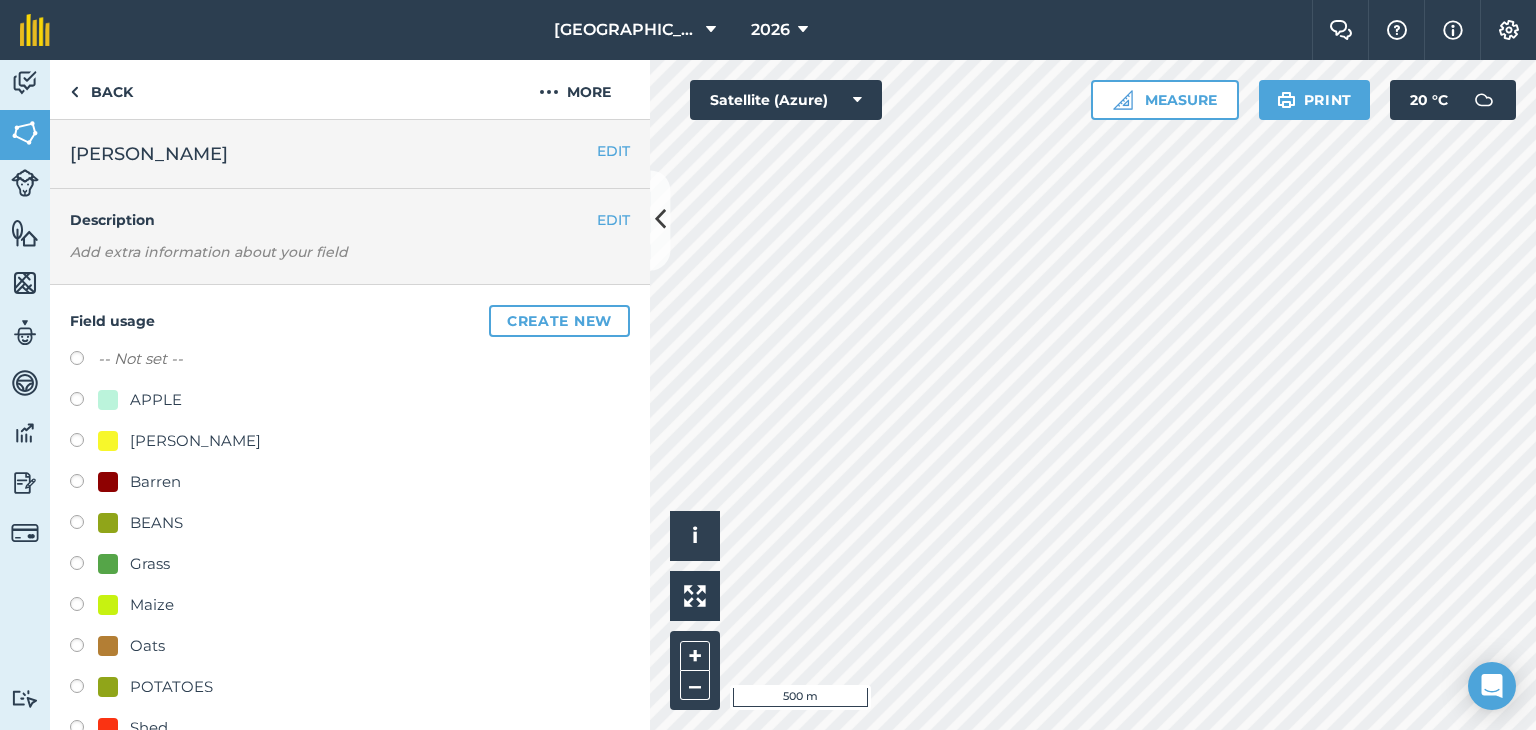 click on "[PERSON_NAME]" at bounding box center [195, 441] 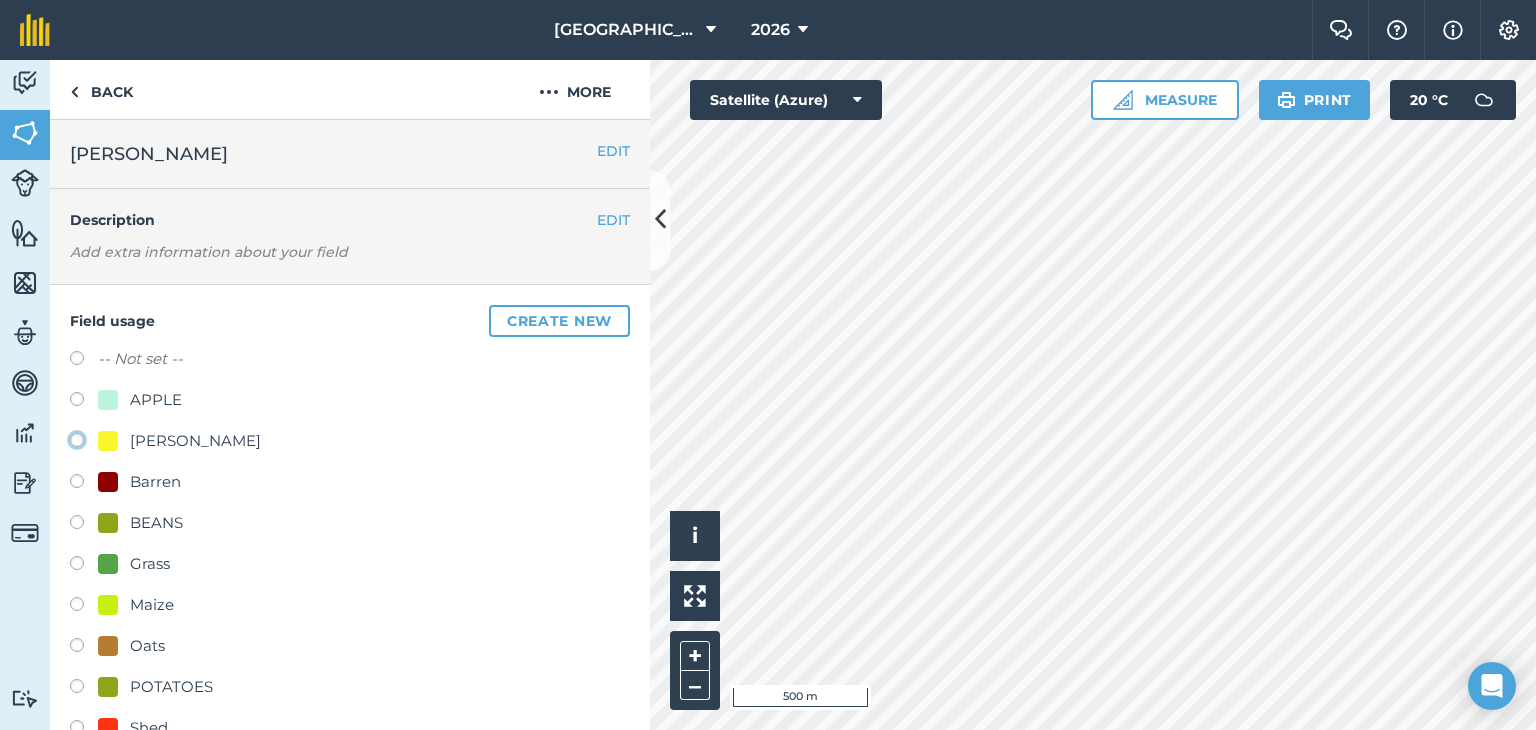 click on "[PERSON_NAME]" at bounding box center (-9923, 439) 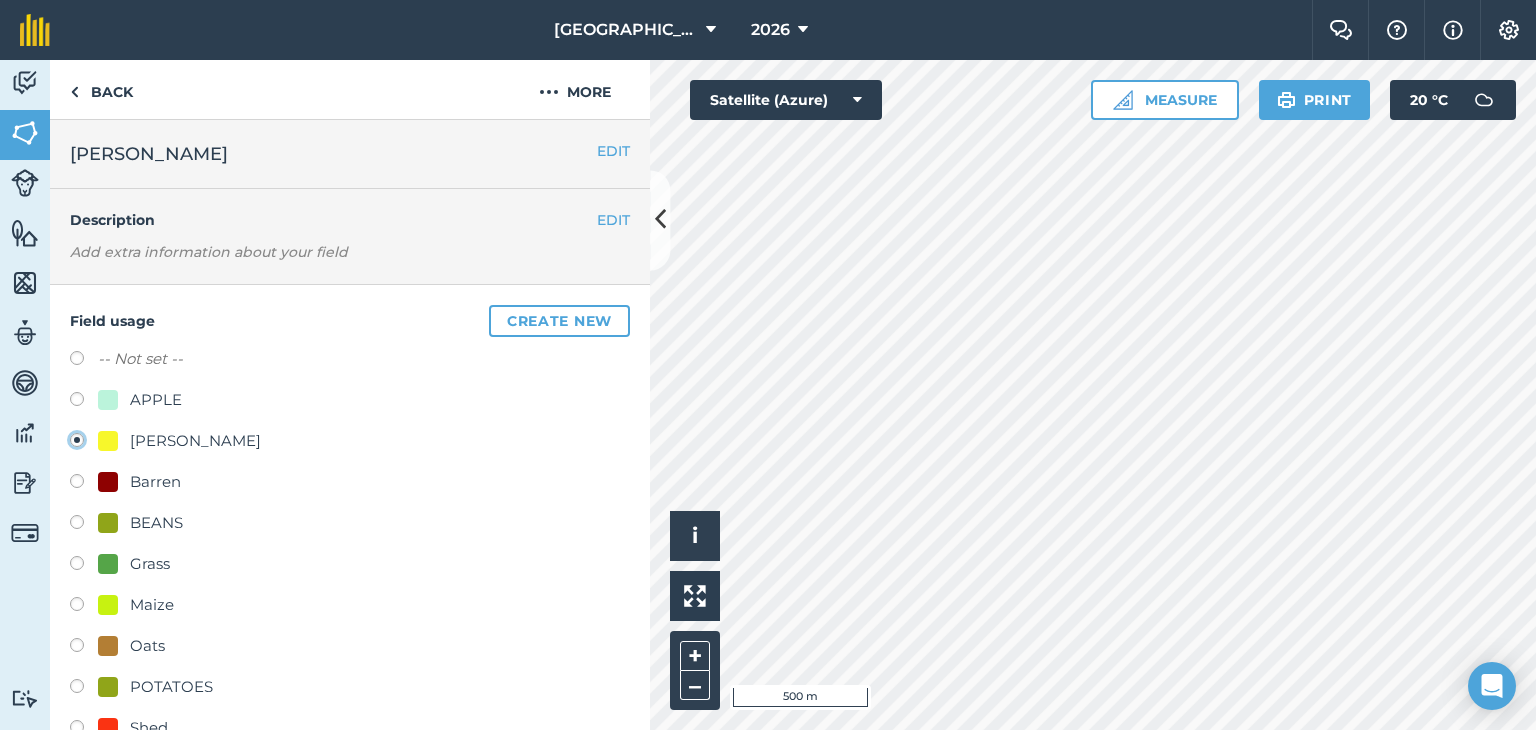 radio on "true" 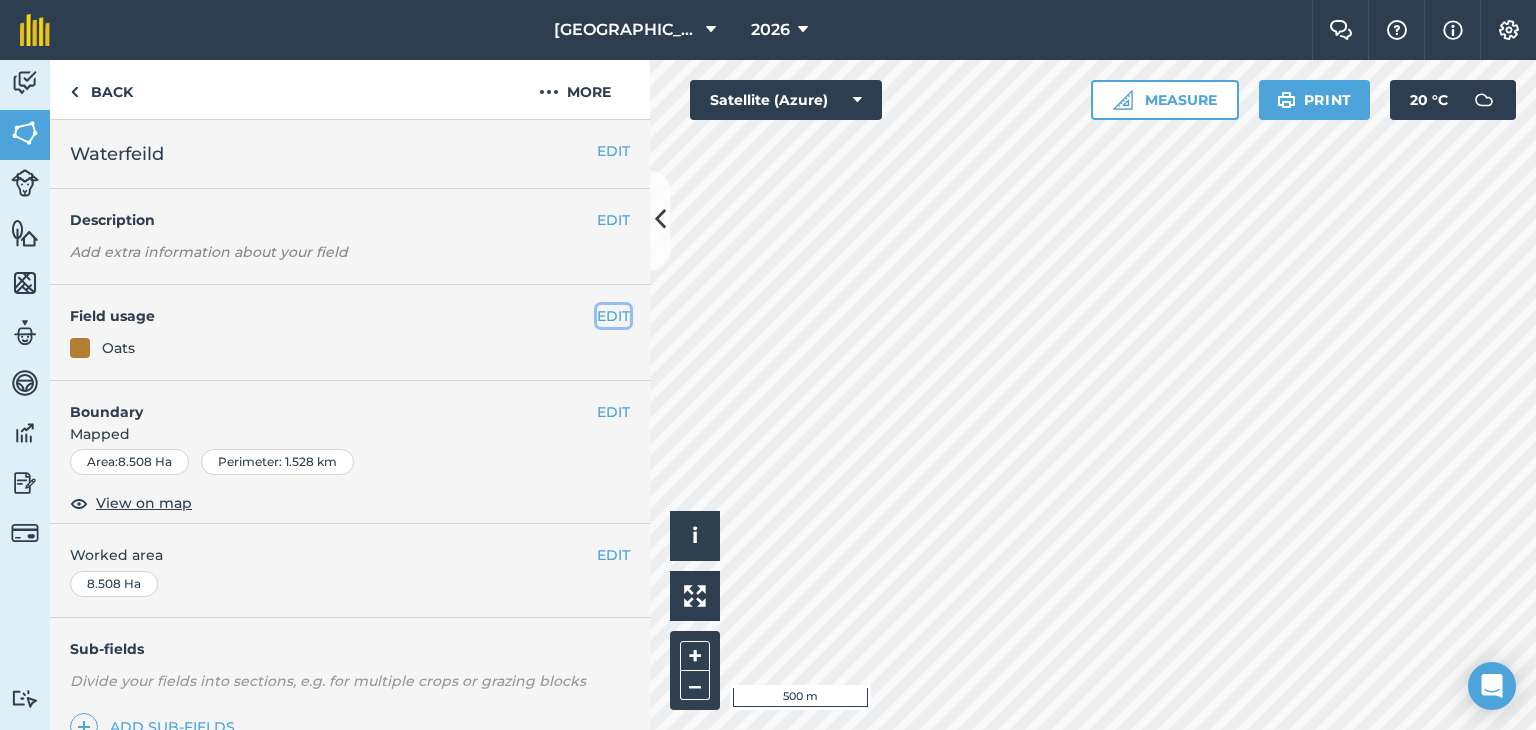click on "EDIT" at bounding box center (613, 316) 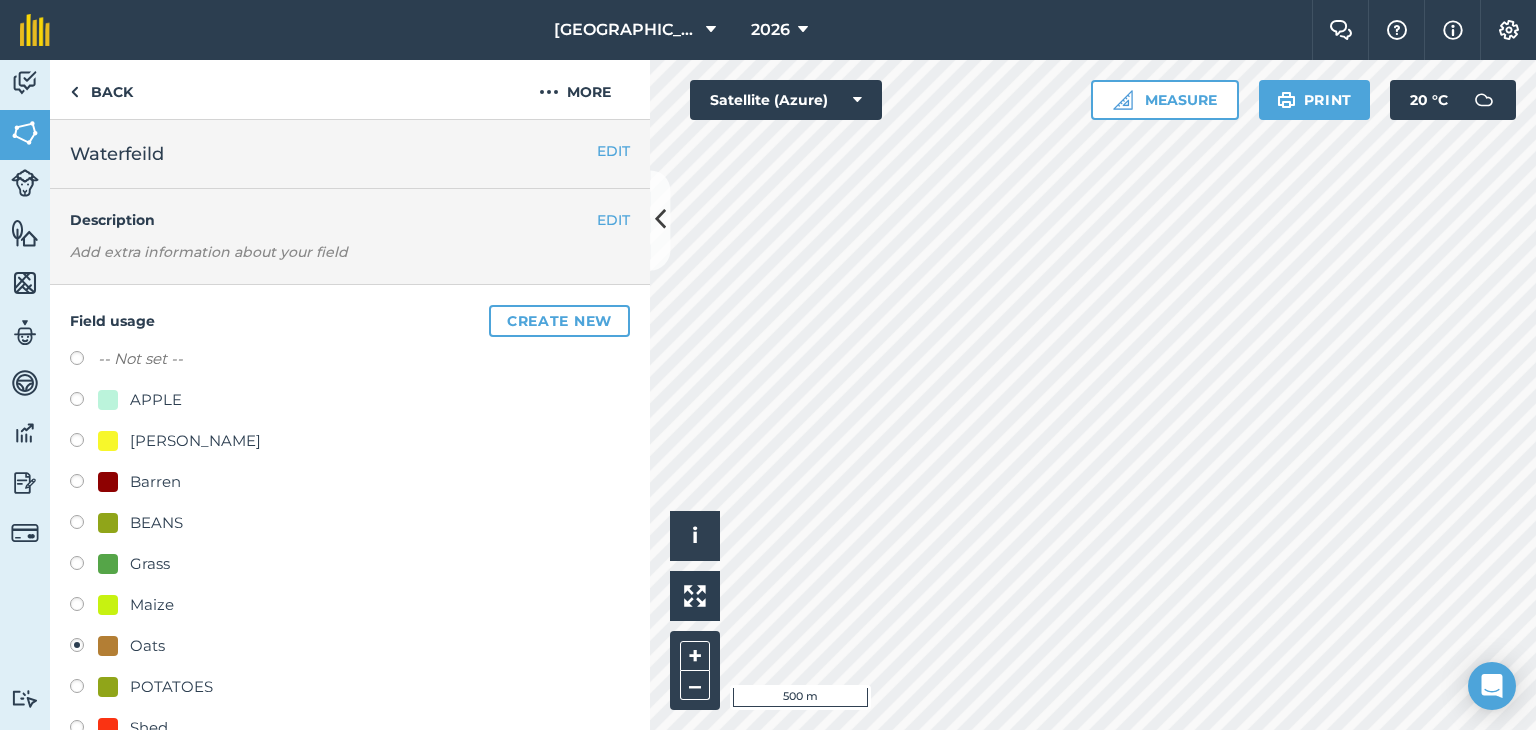 click on "[PERSON_NAME]" at bounding box center [195, 441] 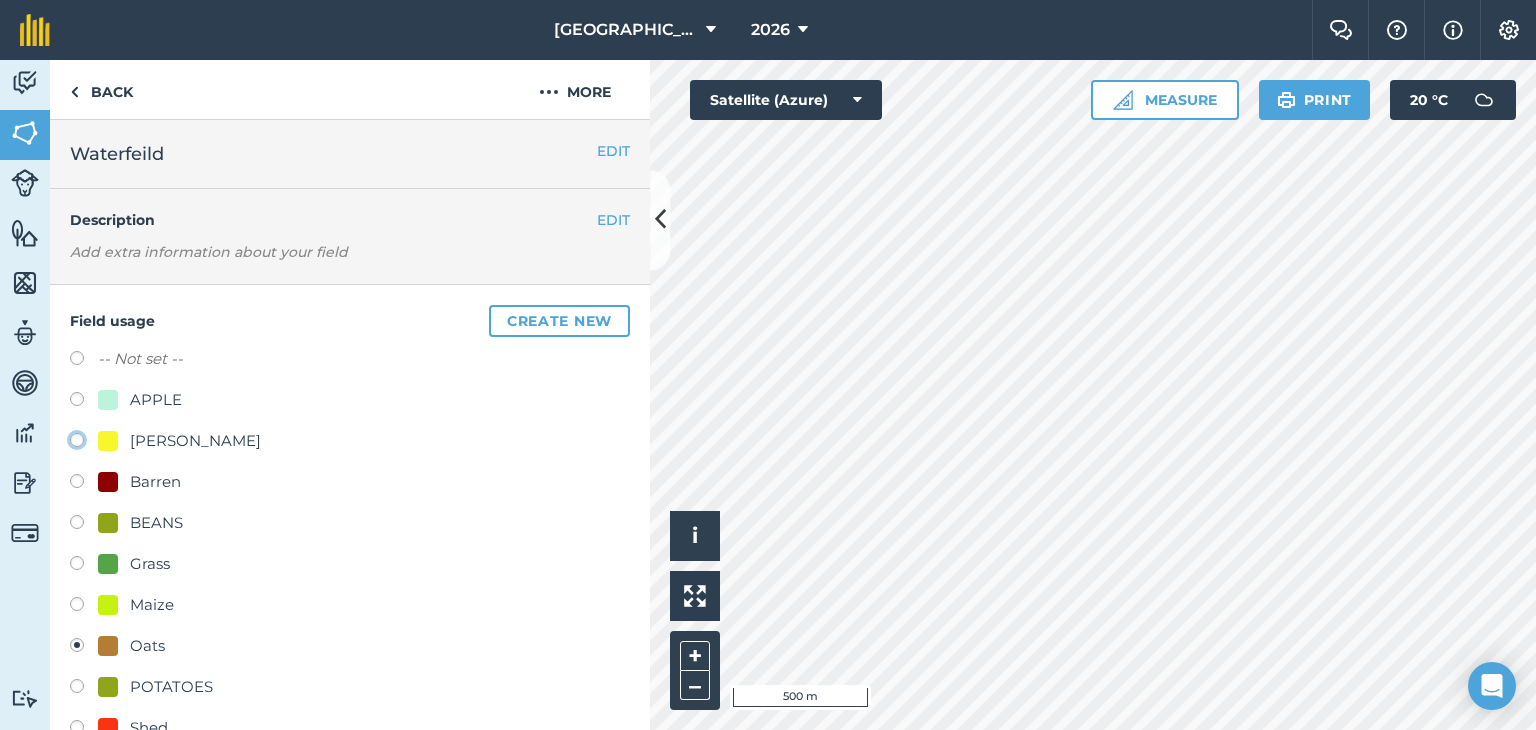 click on "[PERSON_NAME]" at bounding box center (-9923, 439) 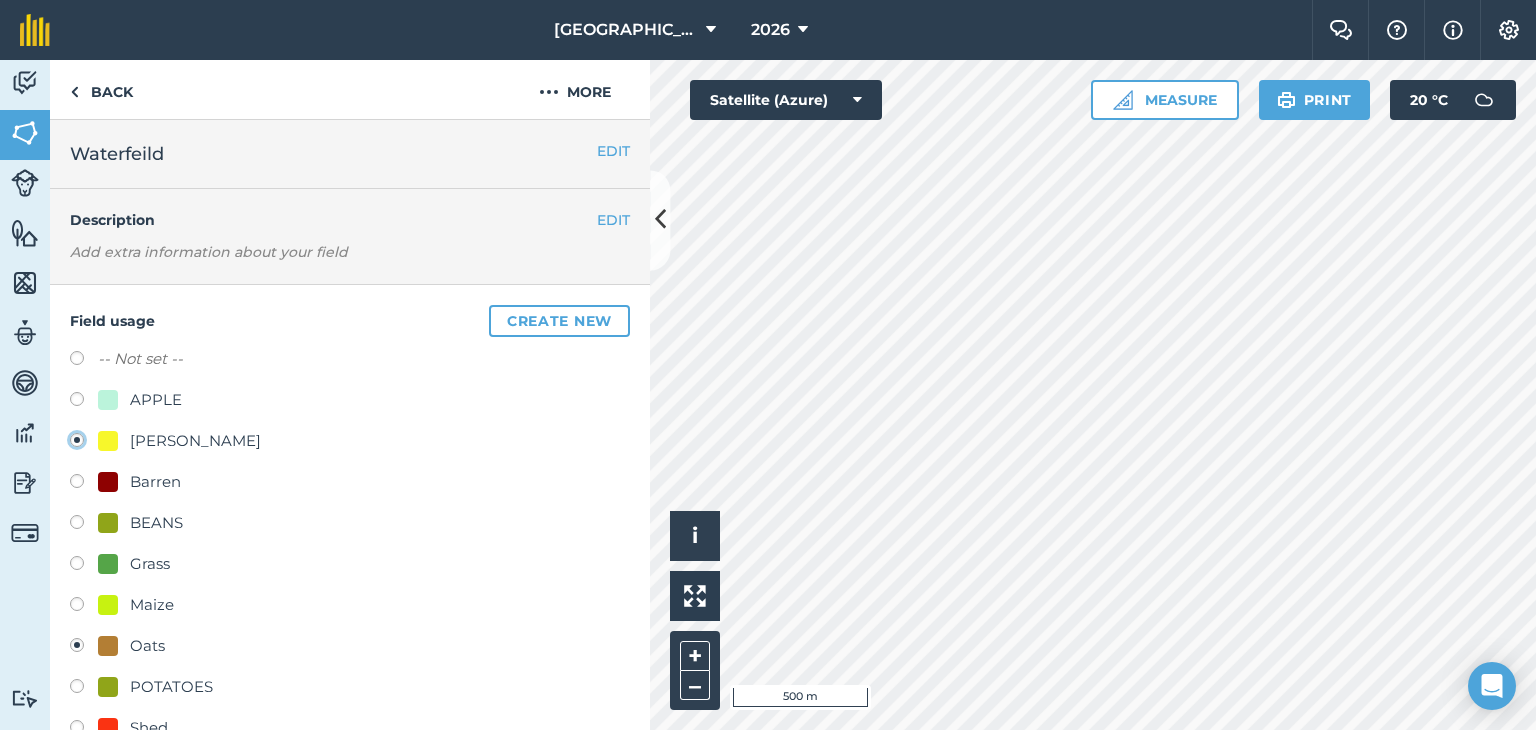 radio on "true" 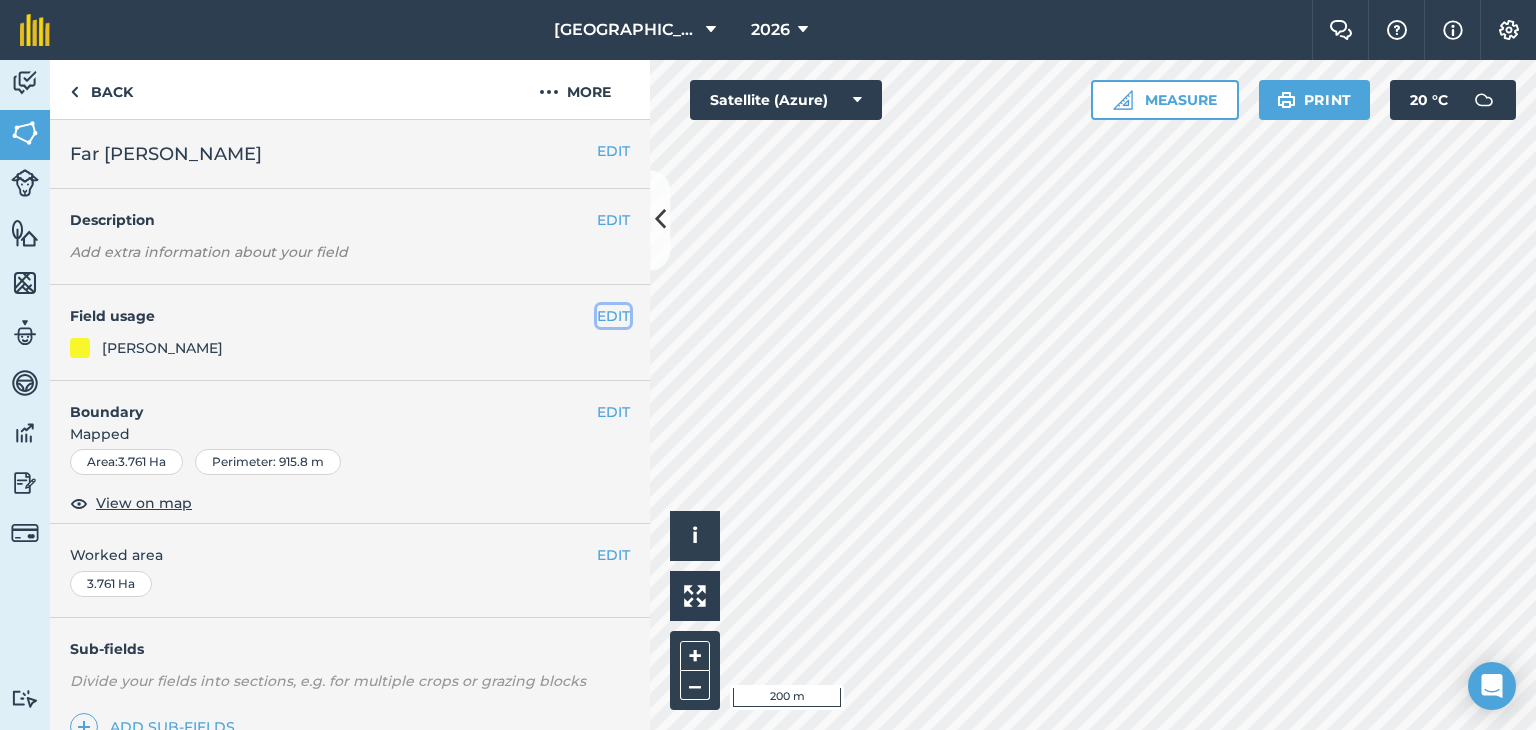 click on "EDIT" at bounding box center (613, 316) 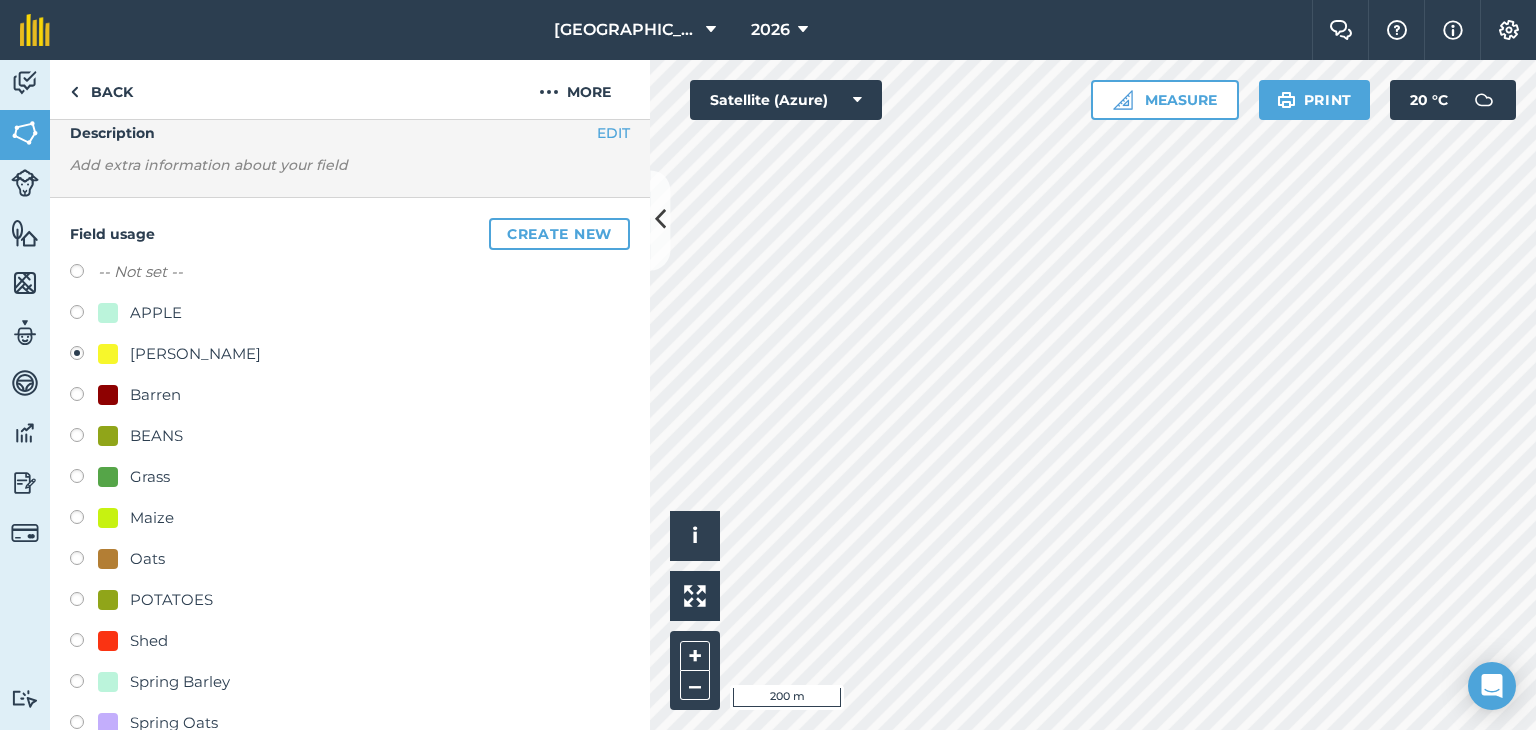 scroll, scrollTop: 200, scrollLeft: 0, axis: vertical 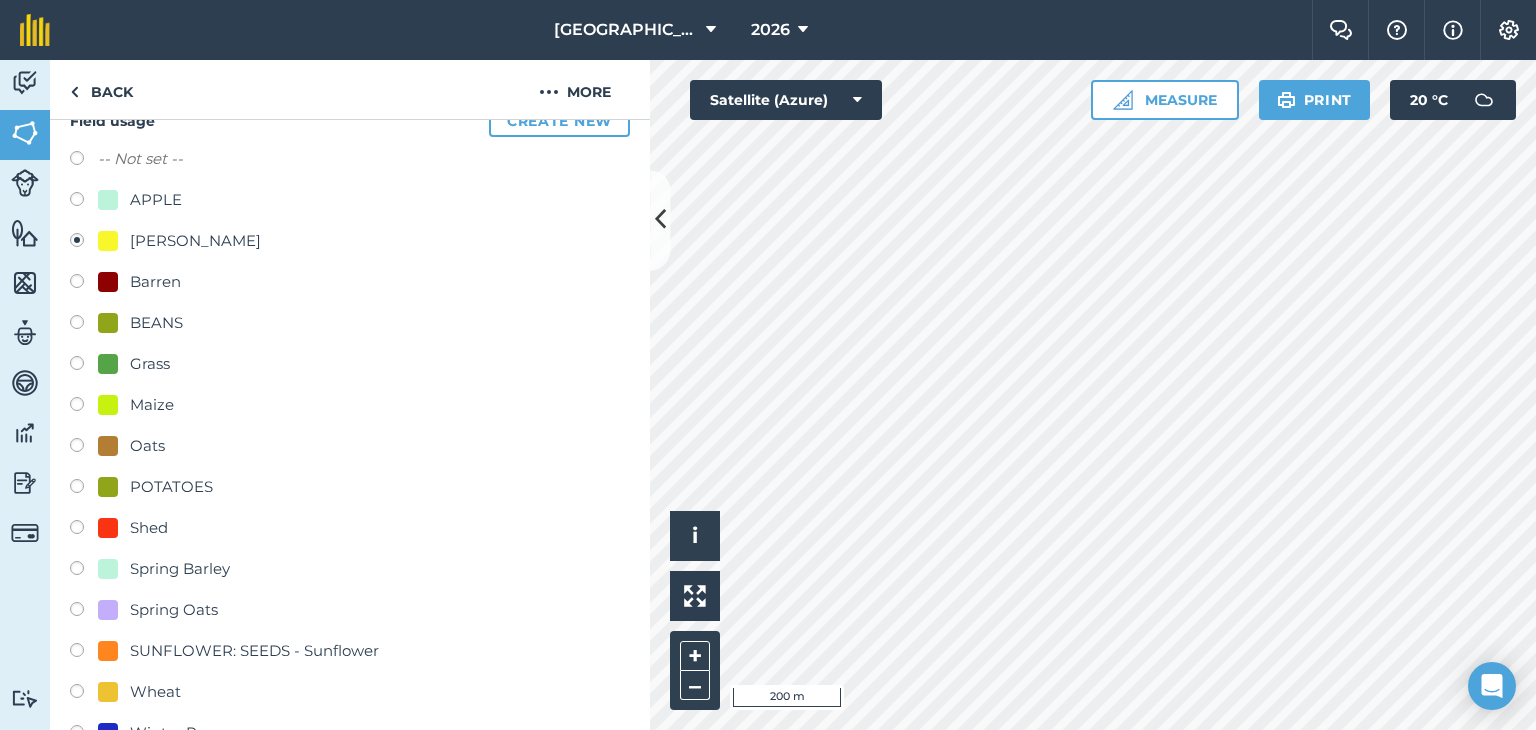 click at bounding box center (108, 446) 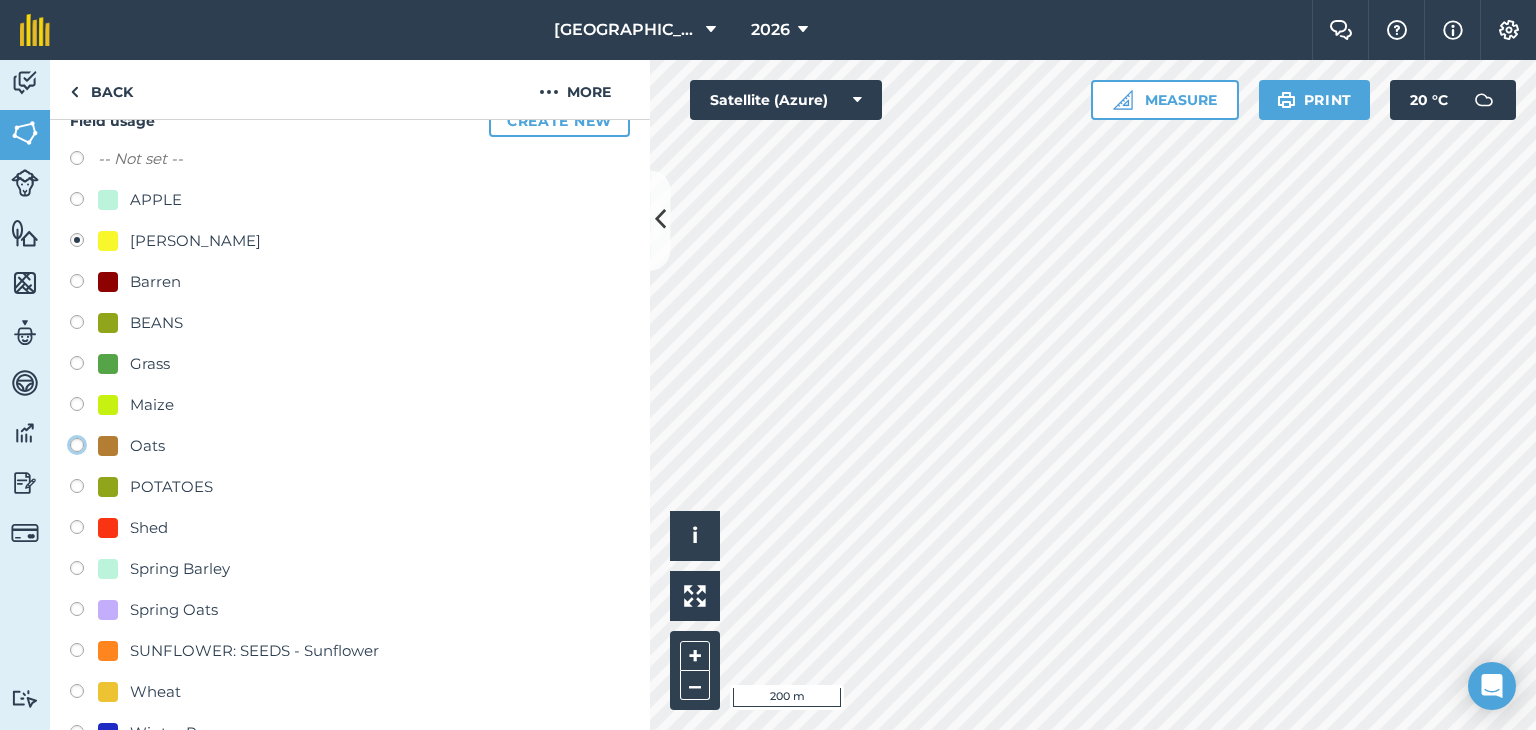 click on "Oats" at bounding box center (-9923, 444) 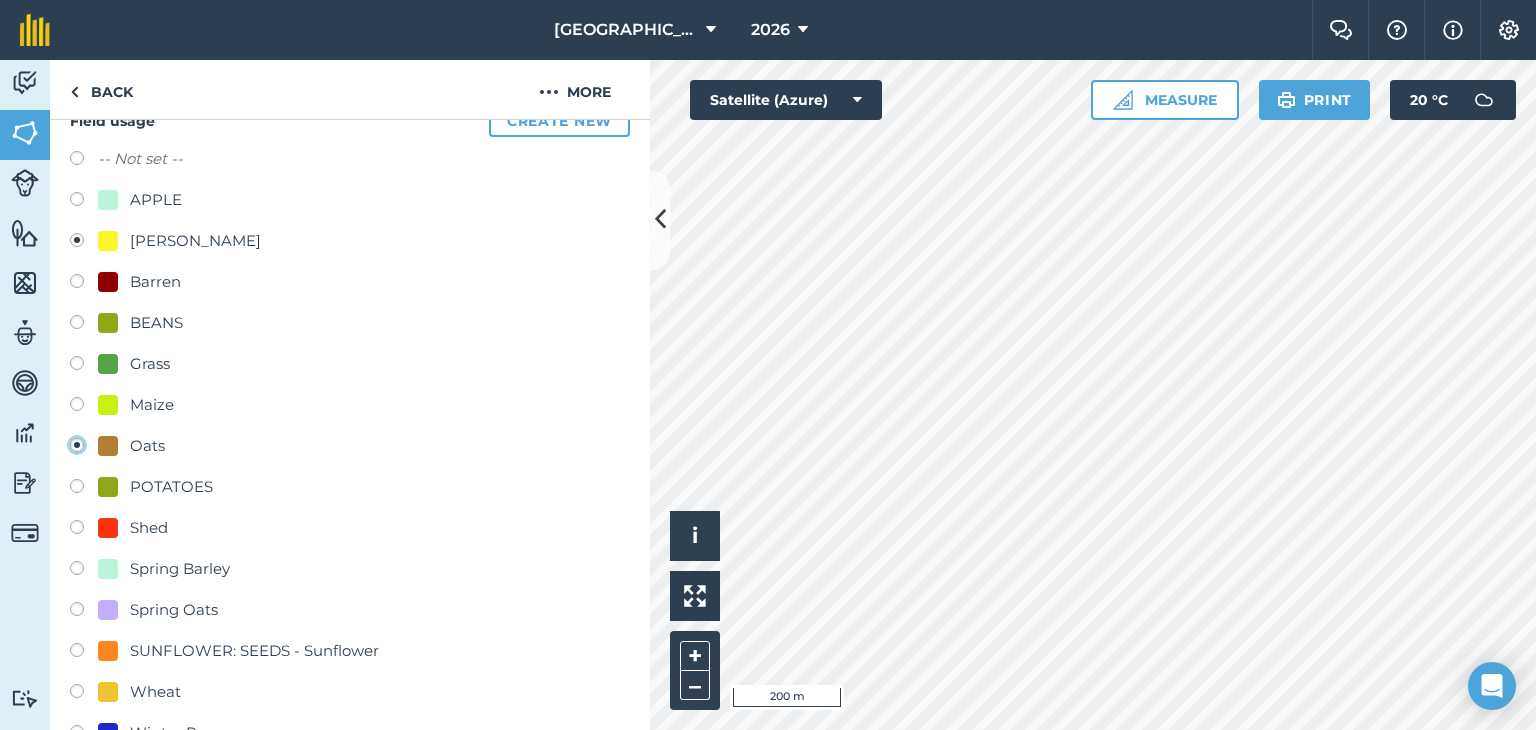 radio on "true" 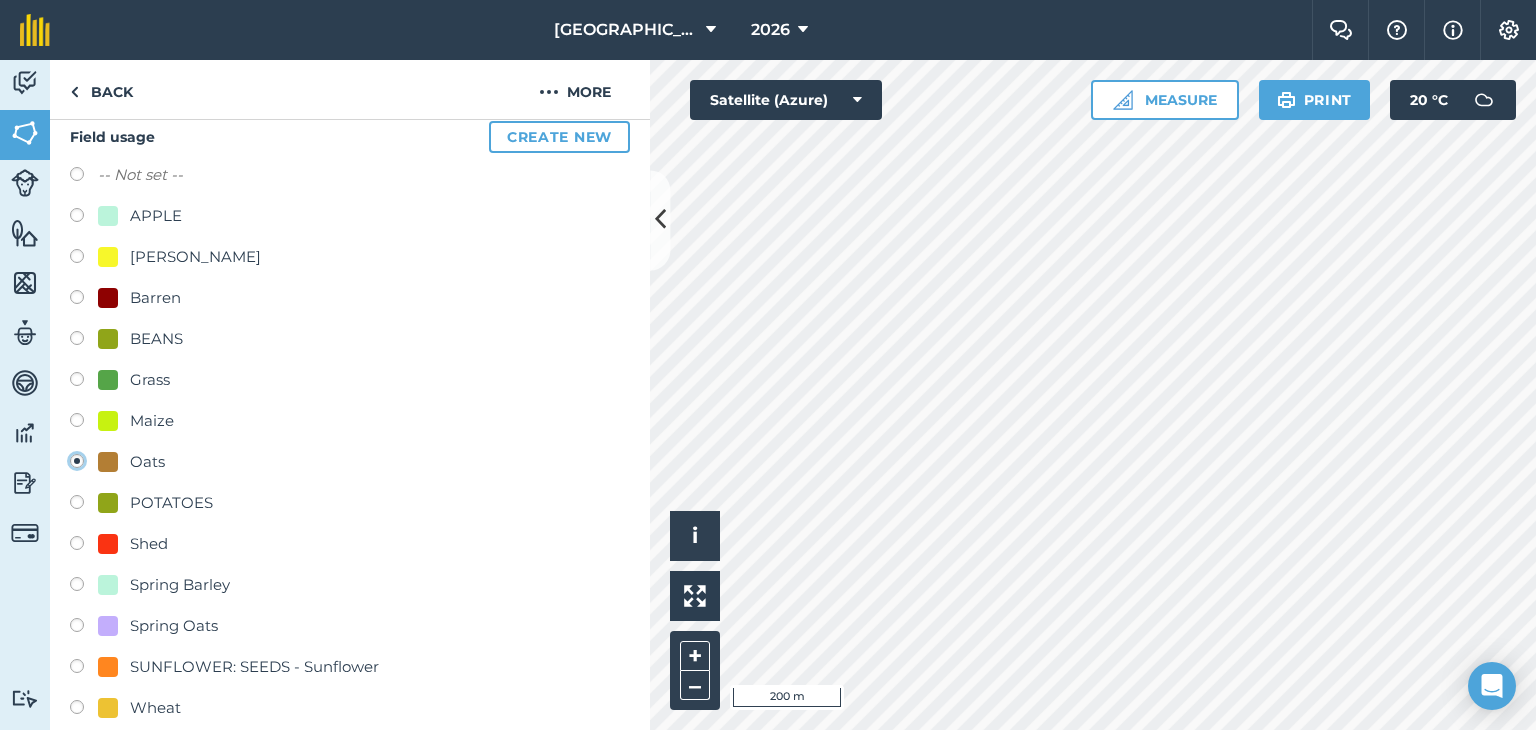scroll, scrollTop: 300, scrollLeft: 0, axis: vertical 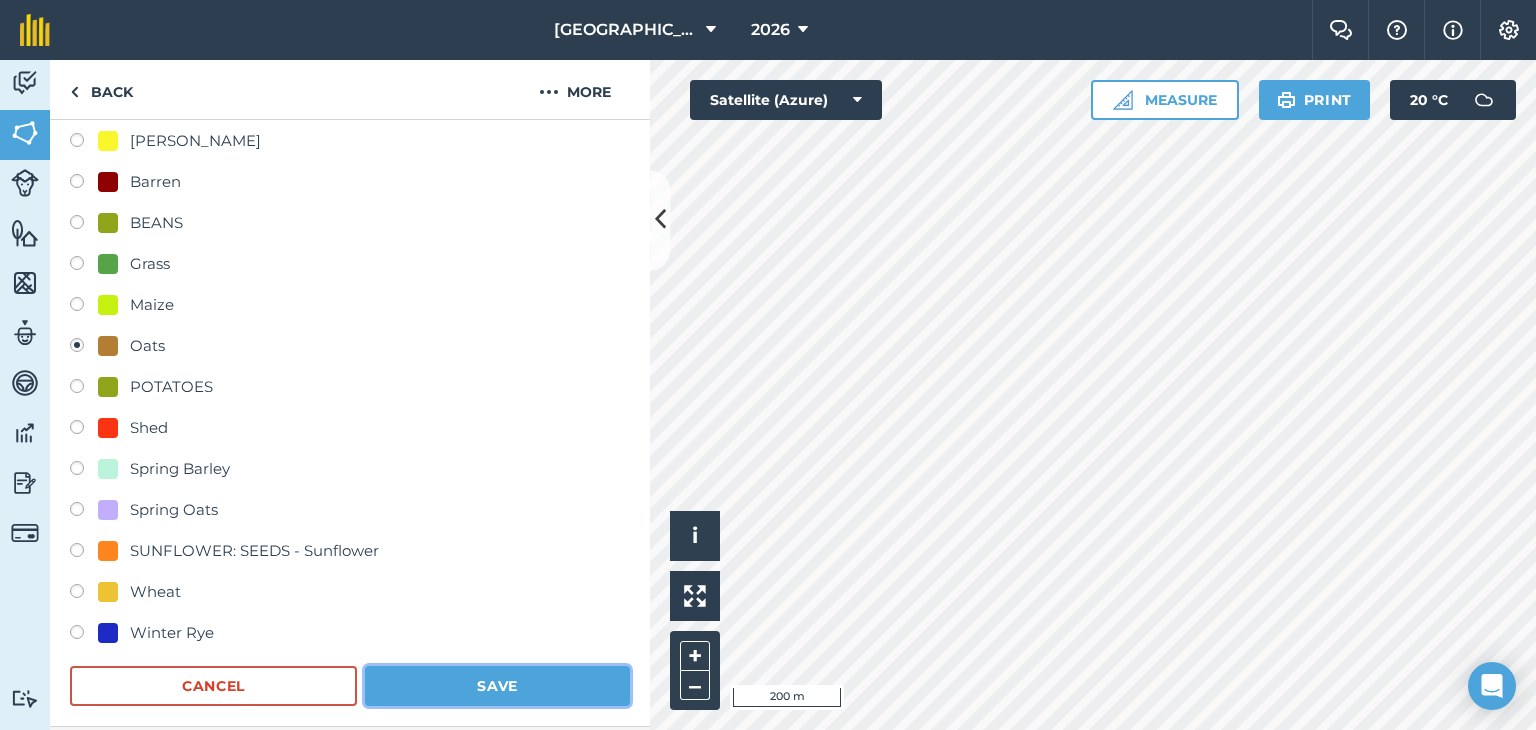 click on "Save" at bounding box center (497, 686) 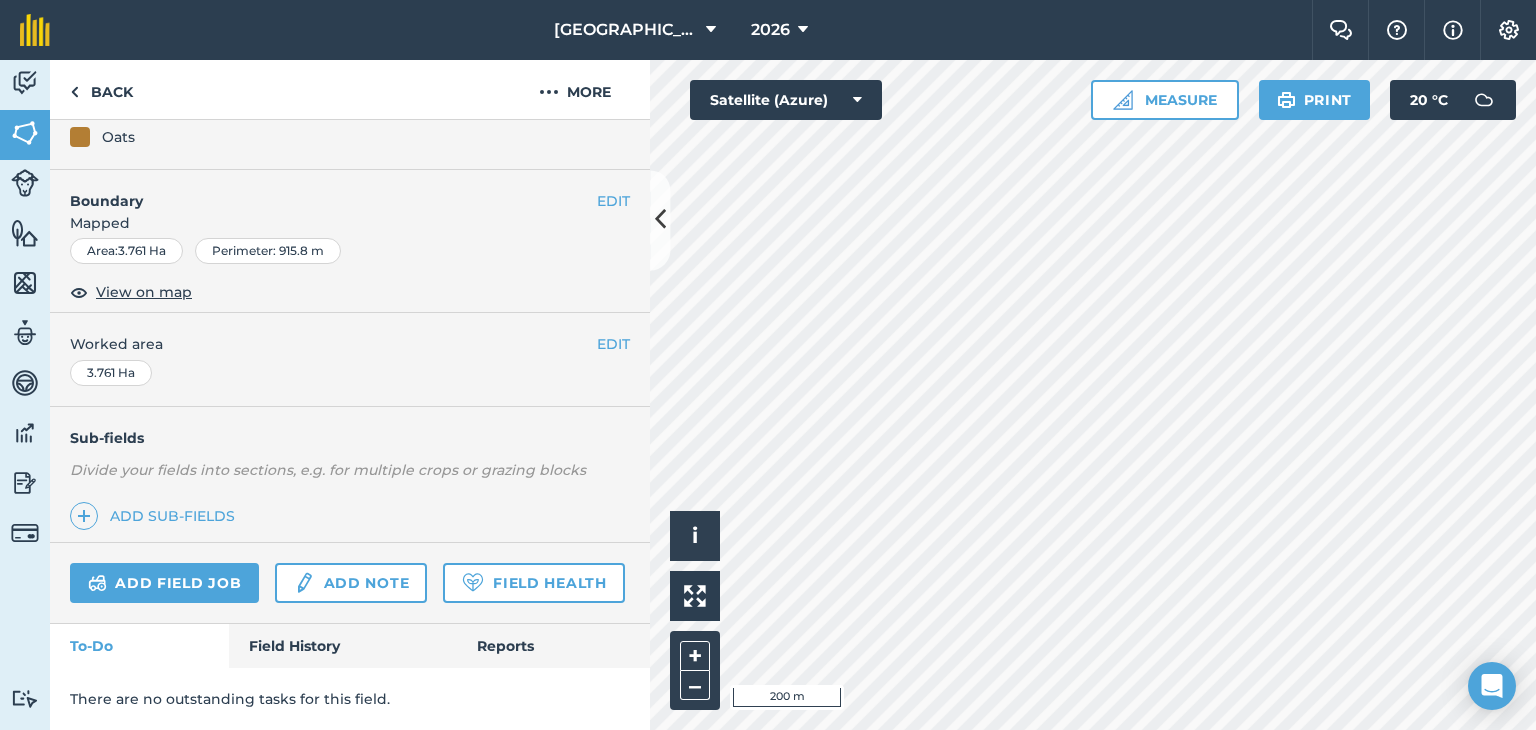scroll, scrollTop: 264, scrollLeft: 0, axis: vertical 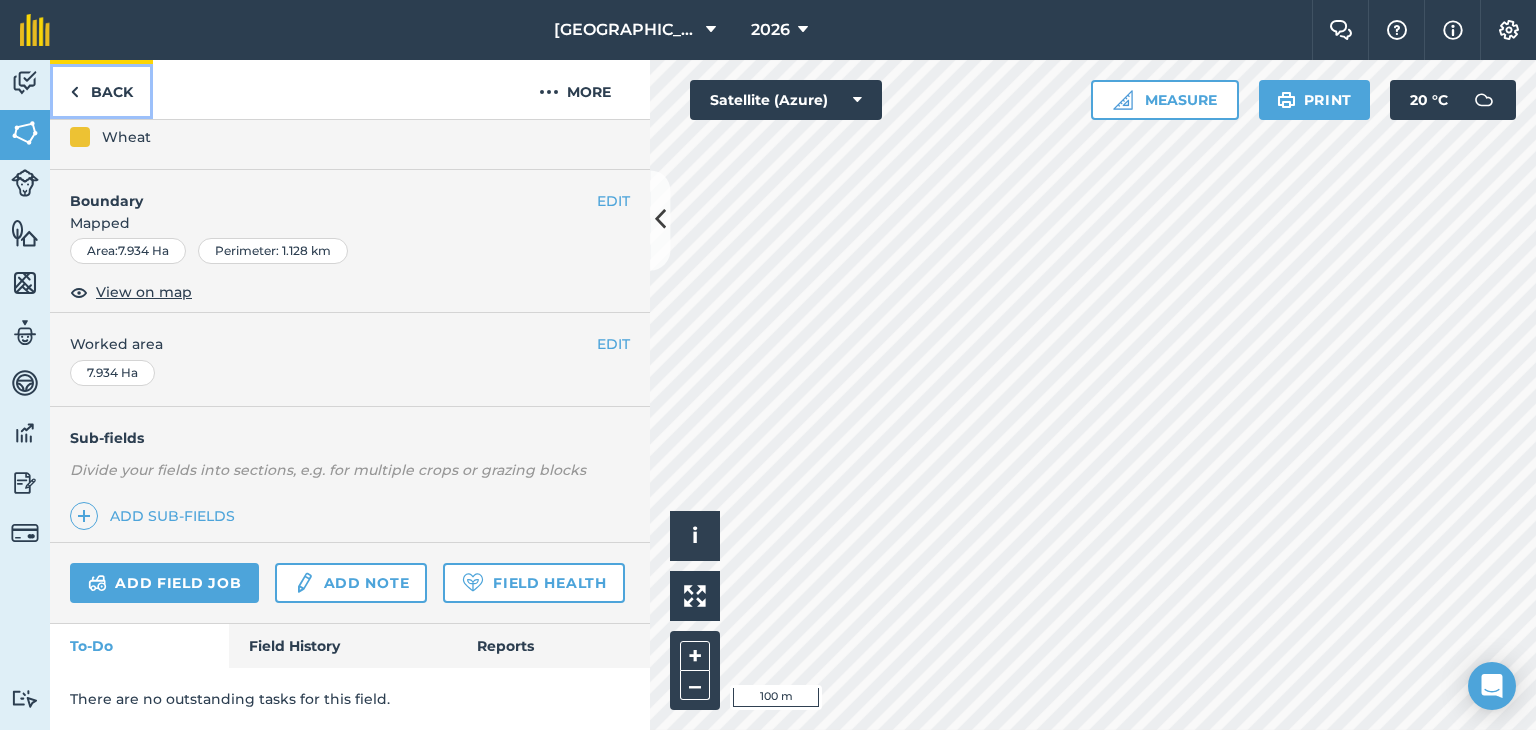 click on "Back" at bounding box center [101, 89] 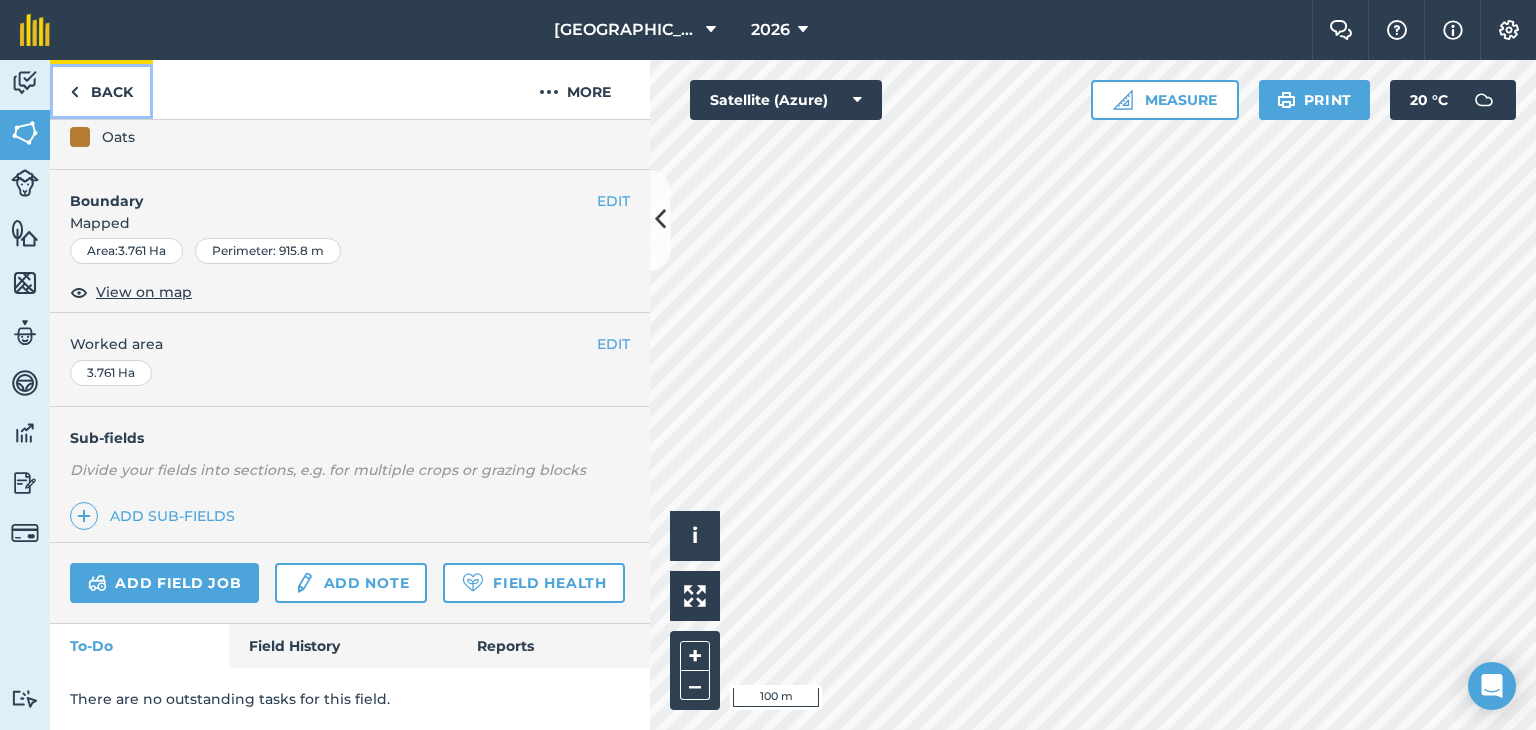 click on "Back" at bounding box center (101, 89) 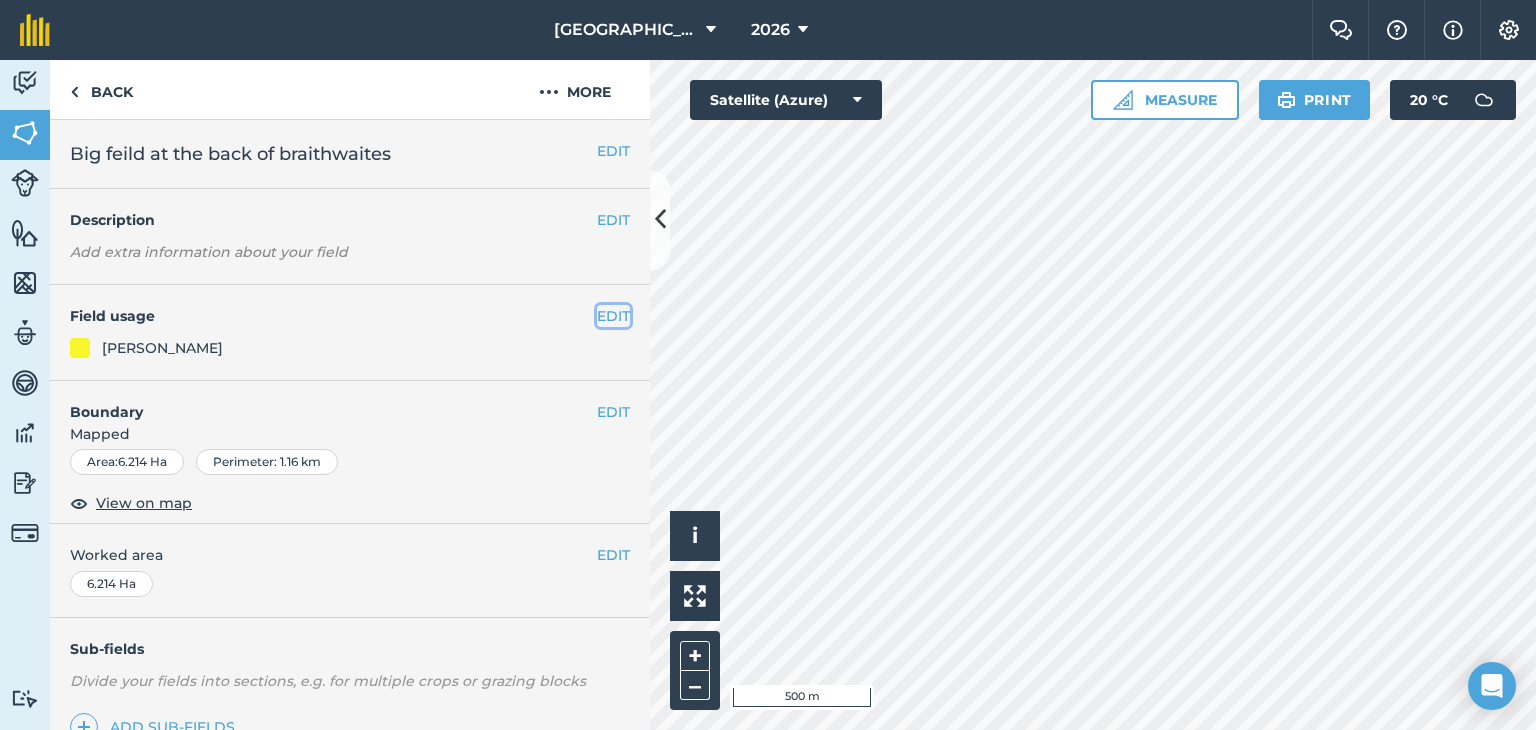 click on "EDIT" at bounding box center [613, 316] 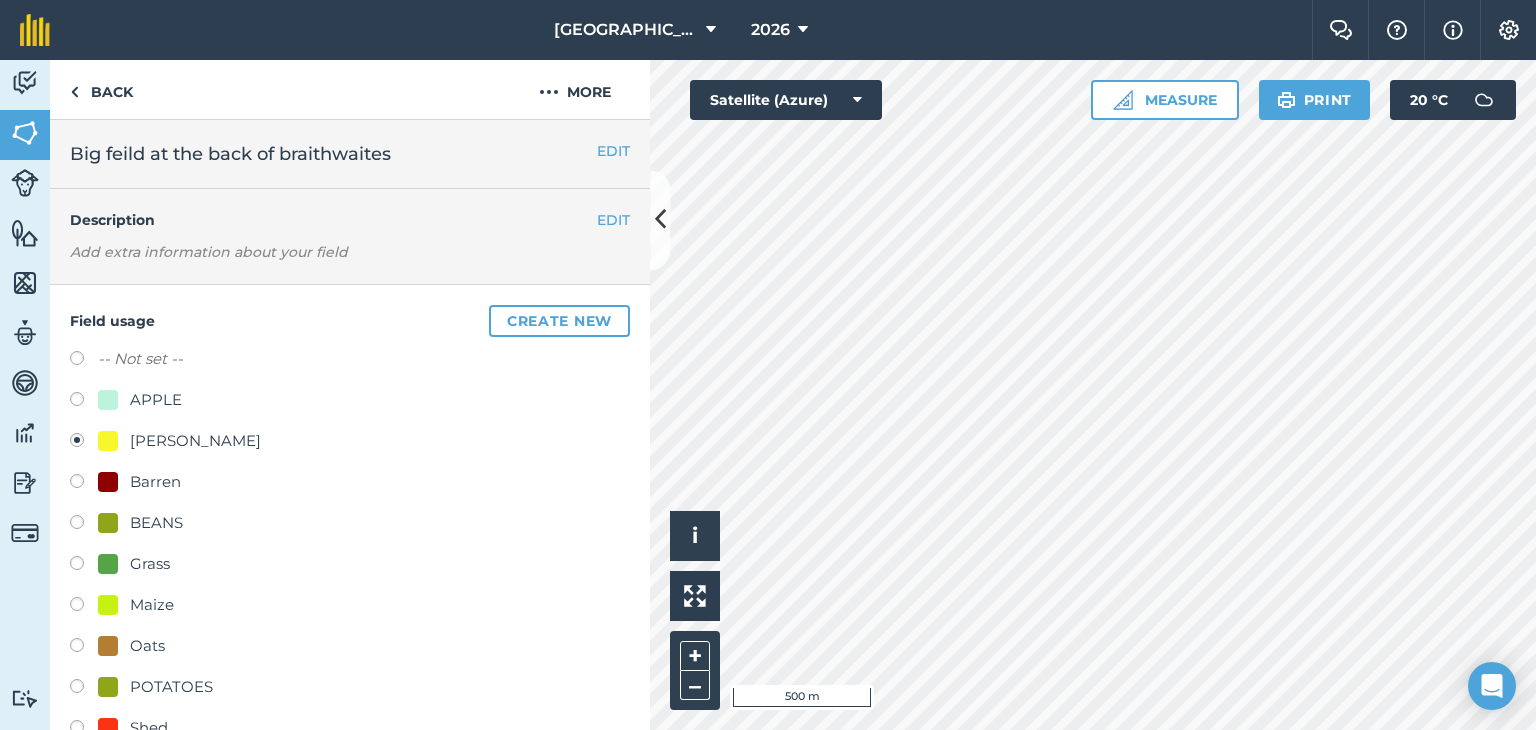 click on "Oats" at bounding box center (131, 646) 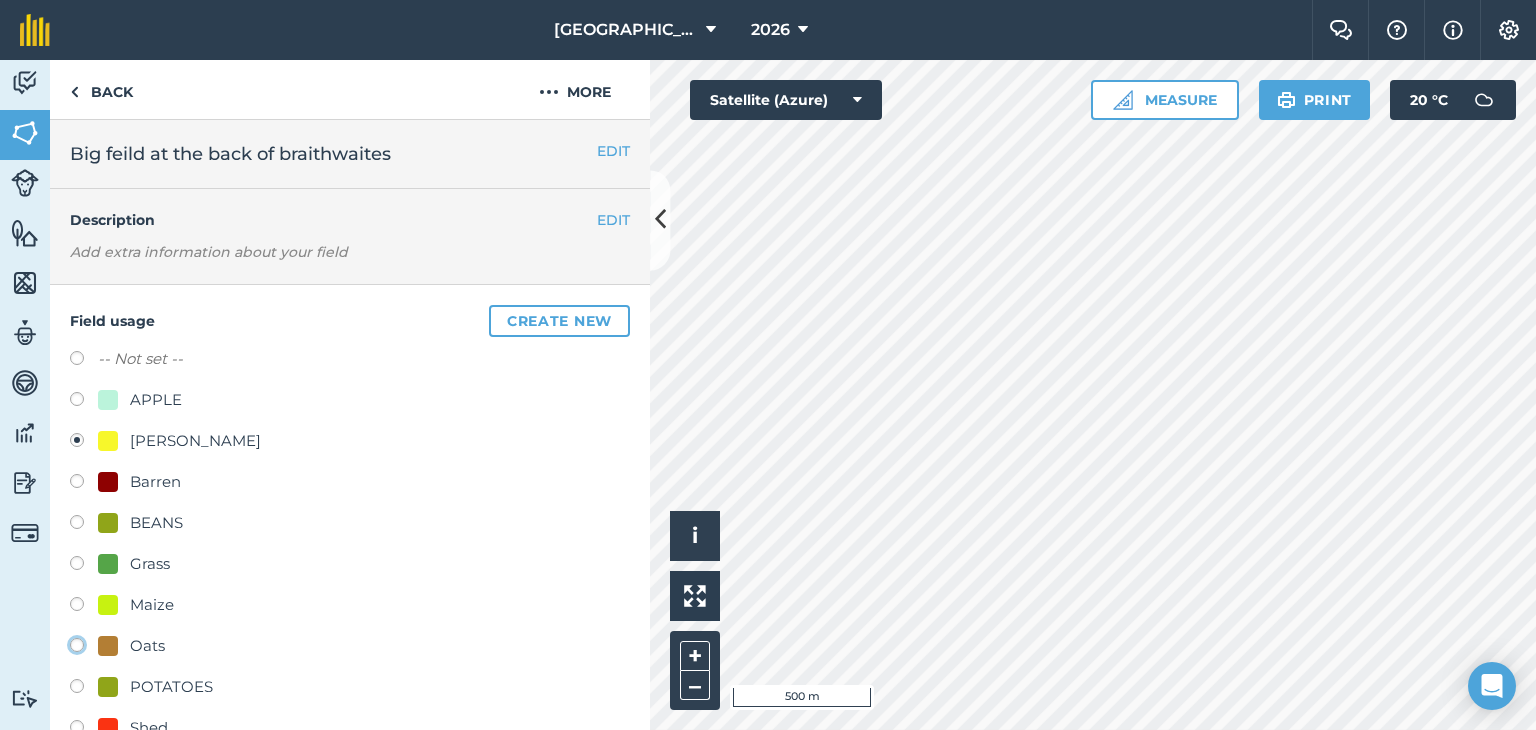 click on "Oats" at bounding box center (-9923, 644) 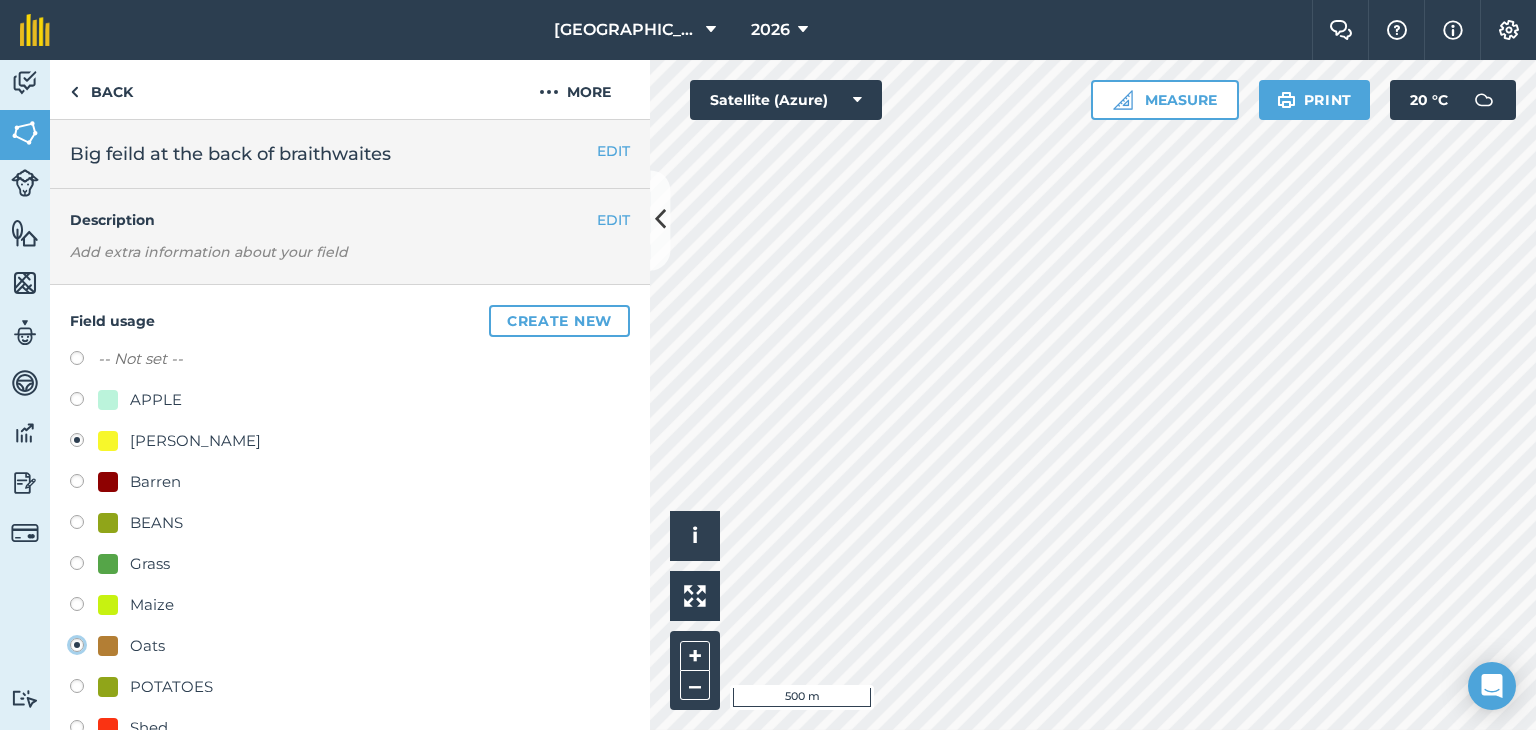 radio on "true" 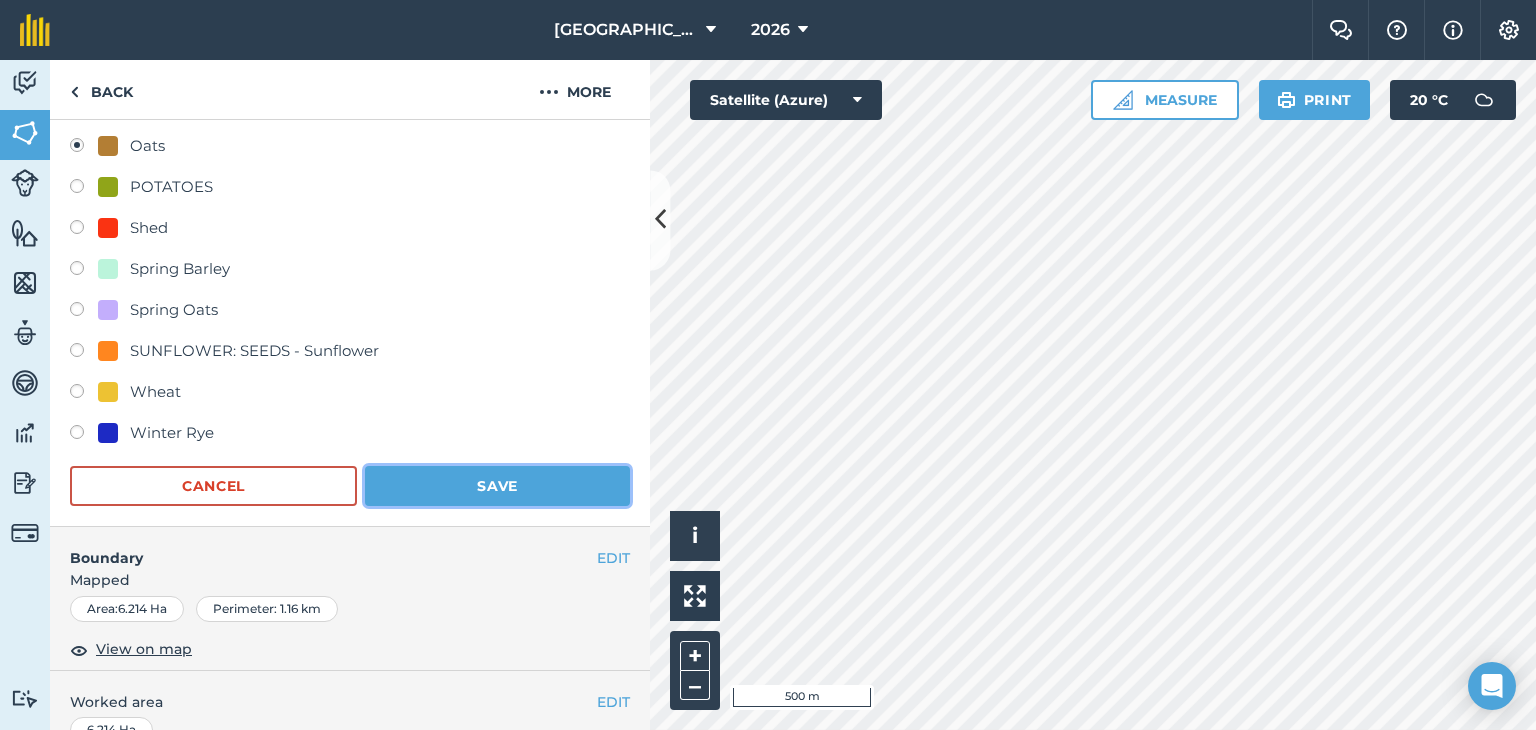 click on "Save" at bounding box center (497, 486) 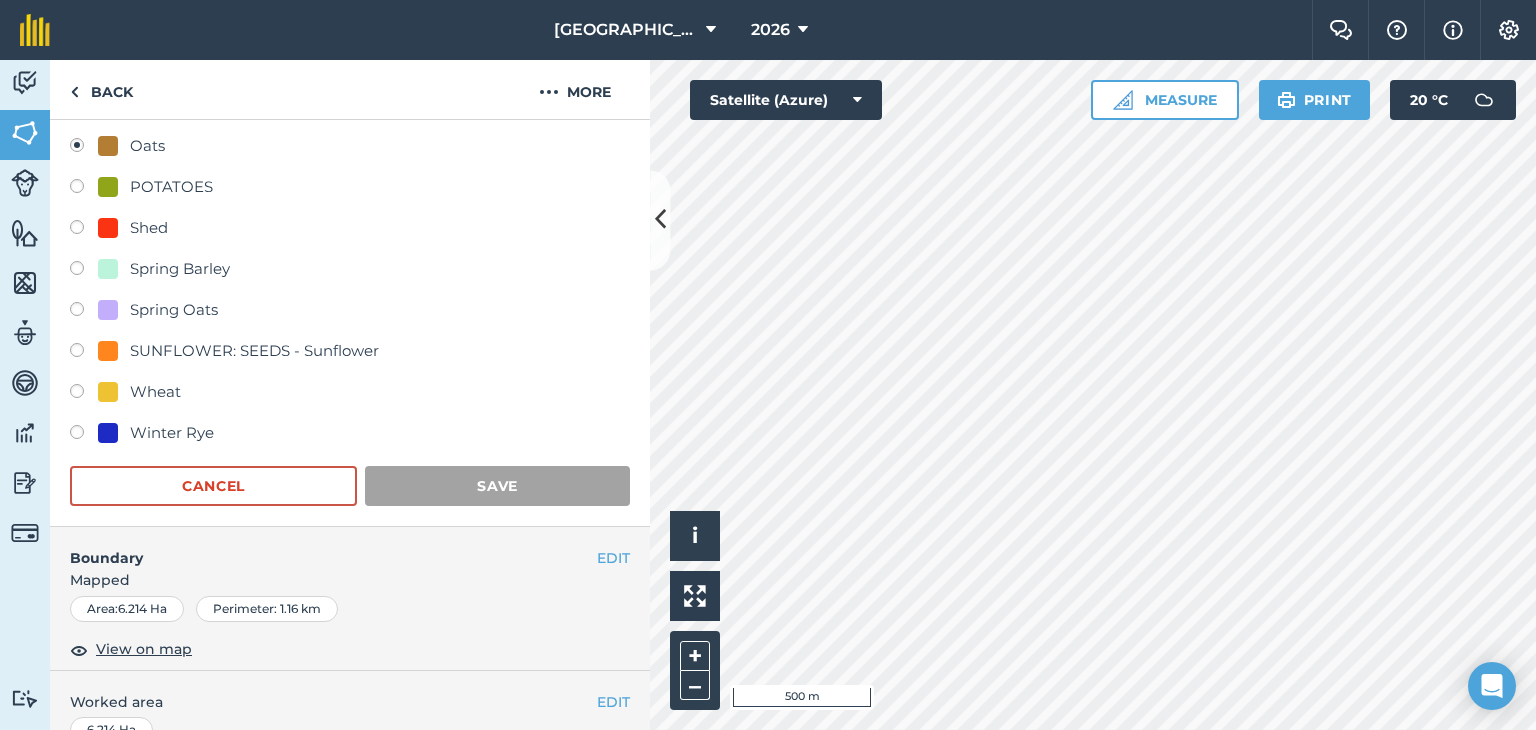 scroll, scrollTop: 264, scrollLeft: 0, axis: vertical 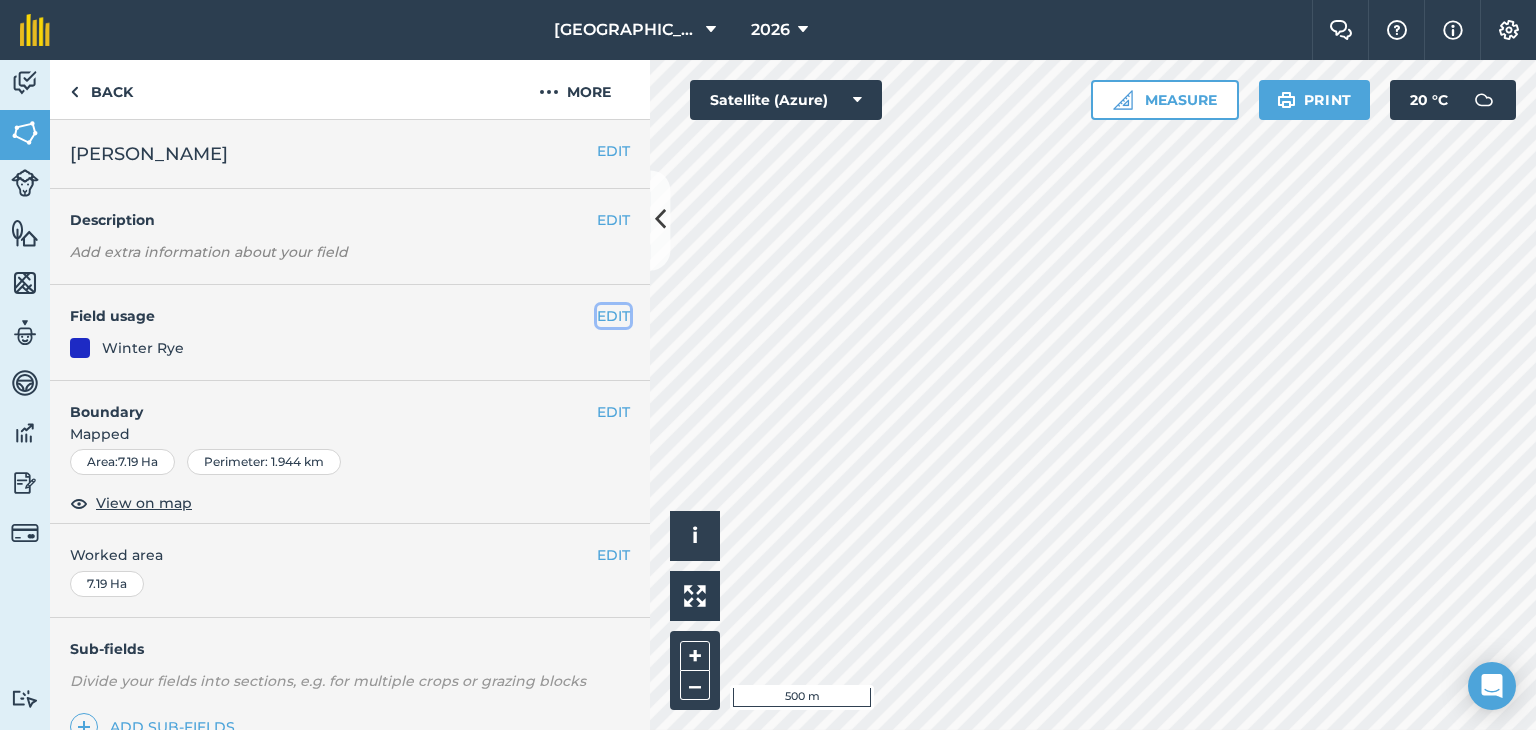 click on "EDIT" at bounding box center [613, 316] 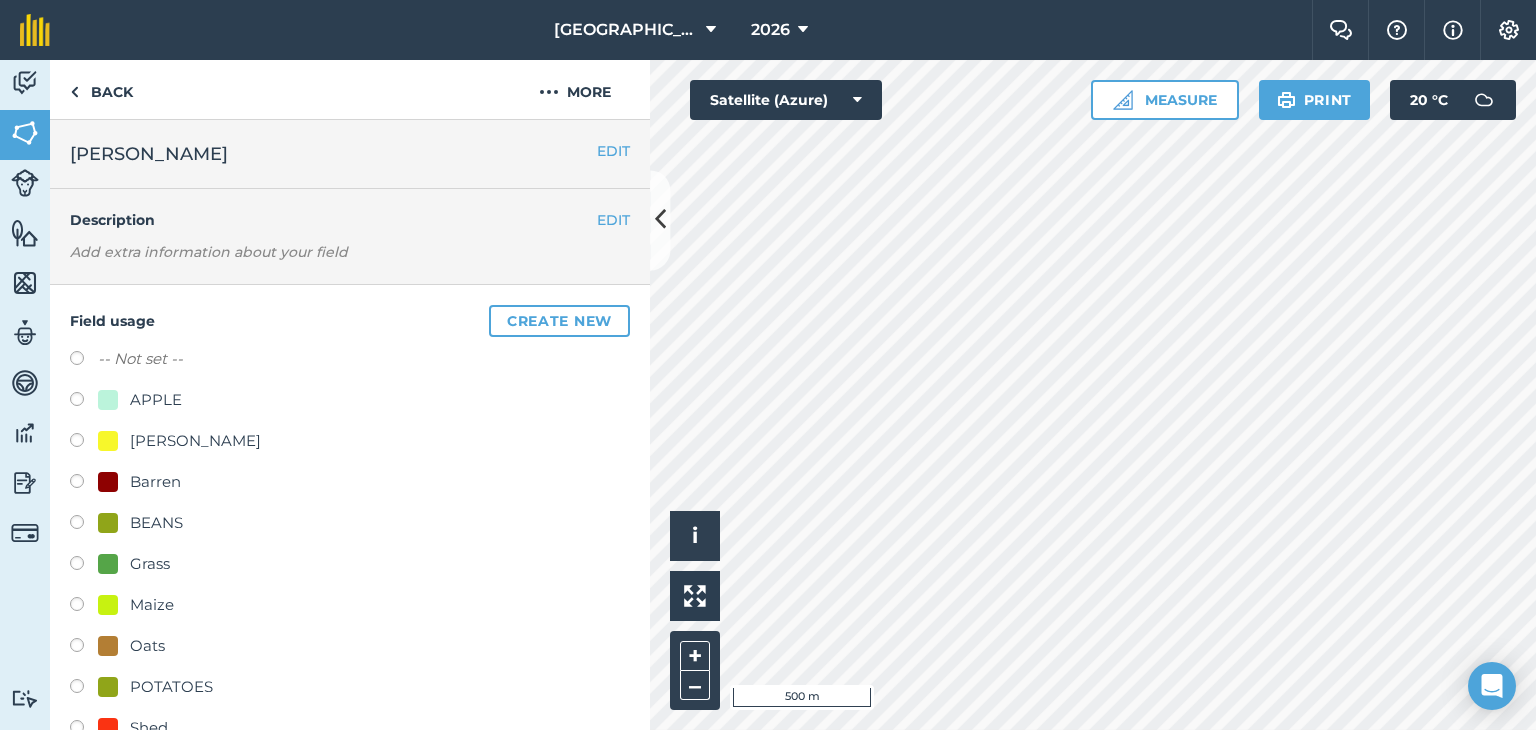 click on "[PERSON_NAME]" at bounding box center [195, 441] 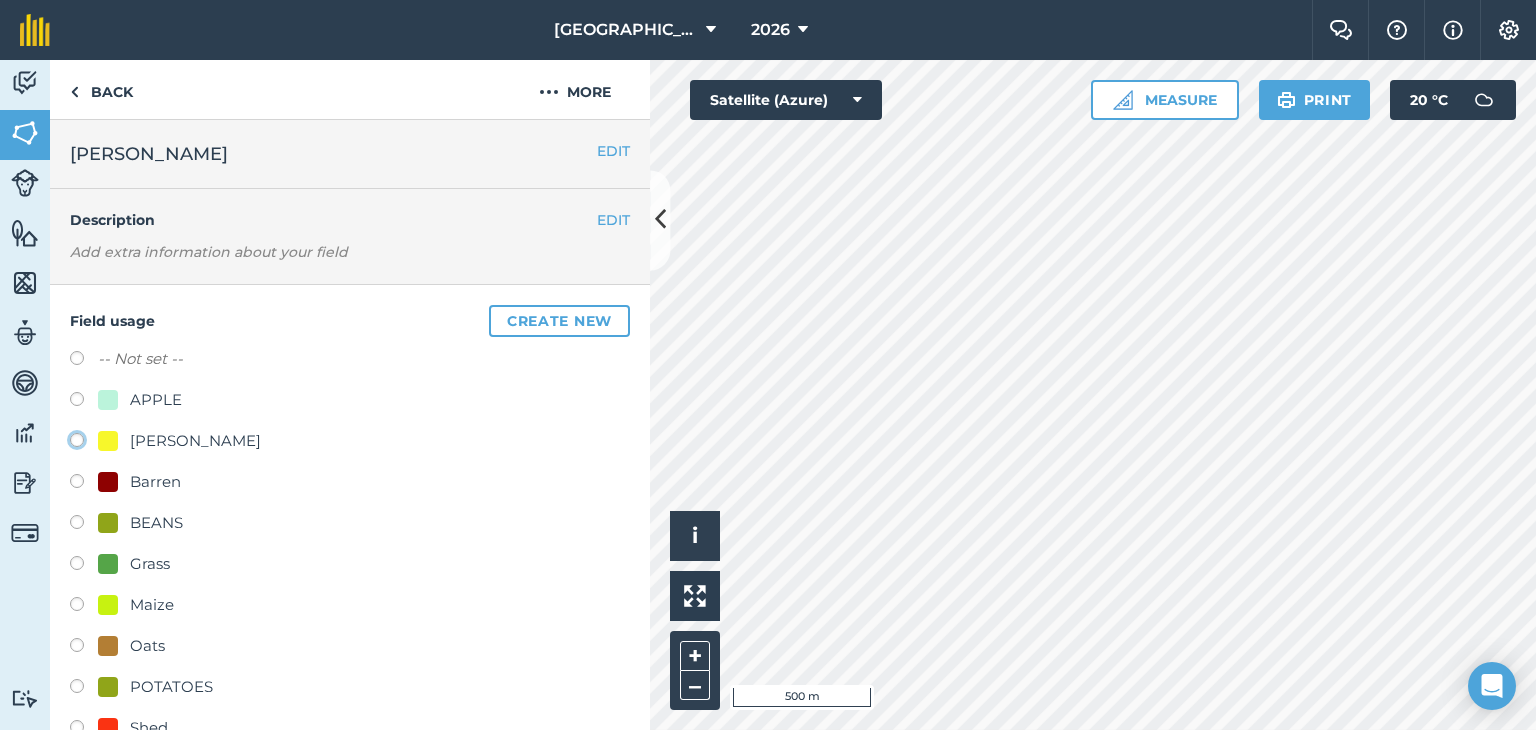 click on "[PERSON_NAME]" at bounding box center [-9923, 439] 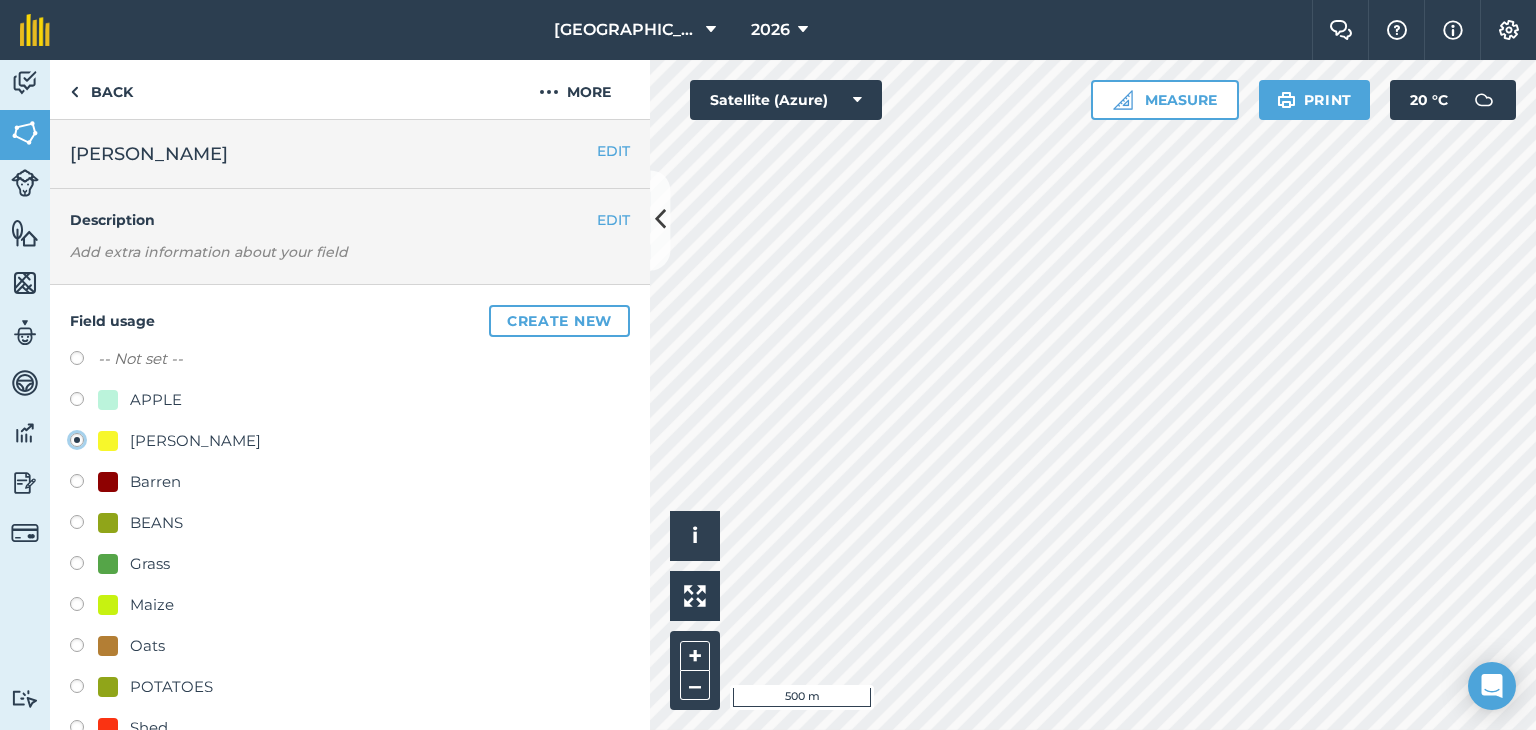 radio on "true" 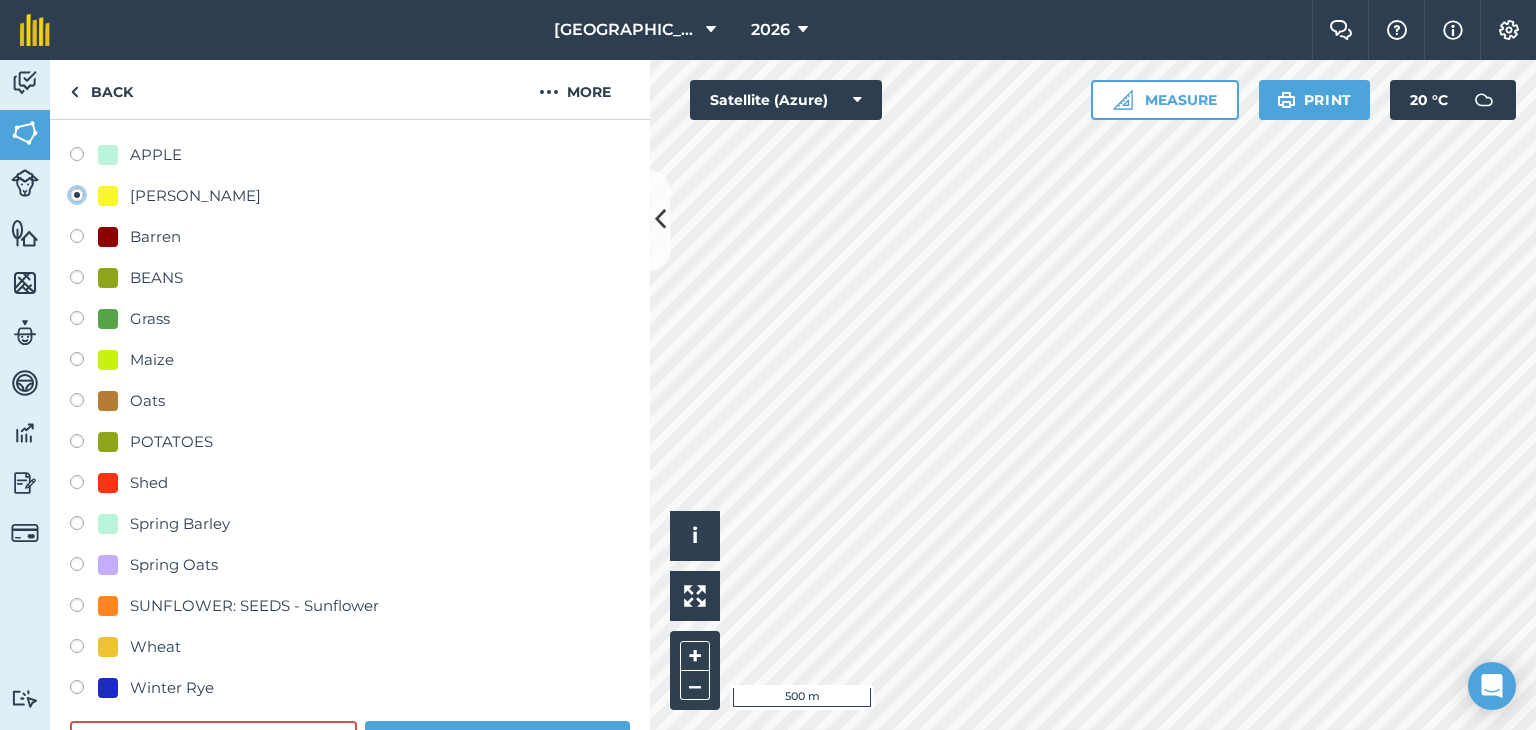 scroll, scrollTop: 500, scrollLeft: 0, axis: vertical 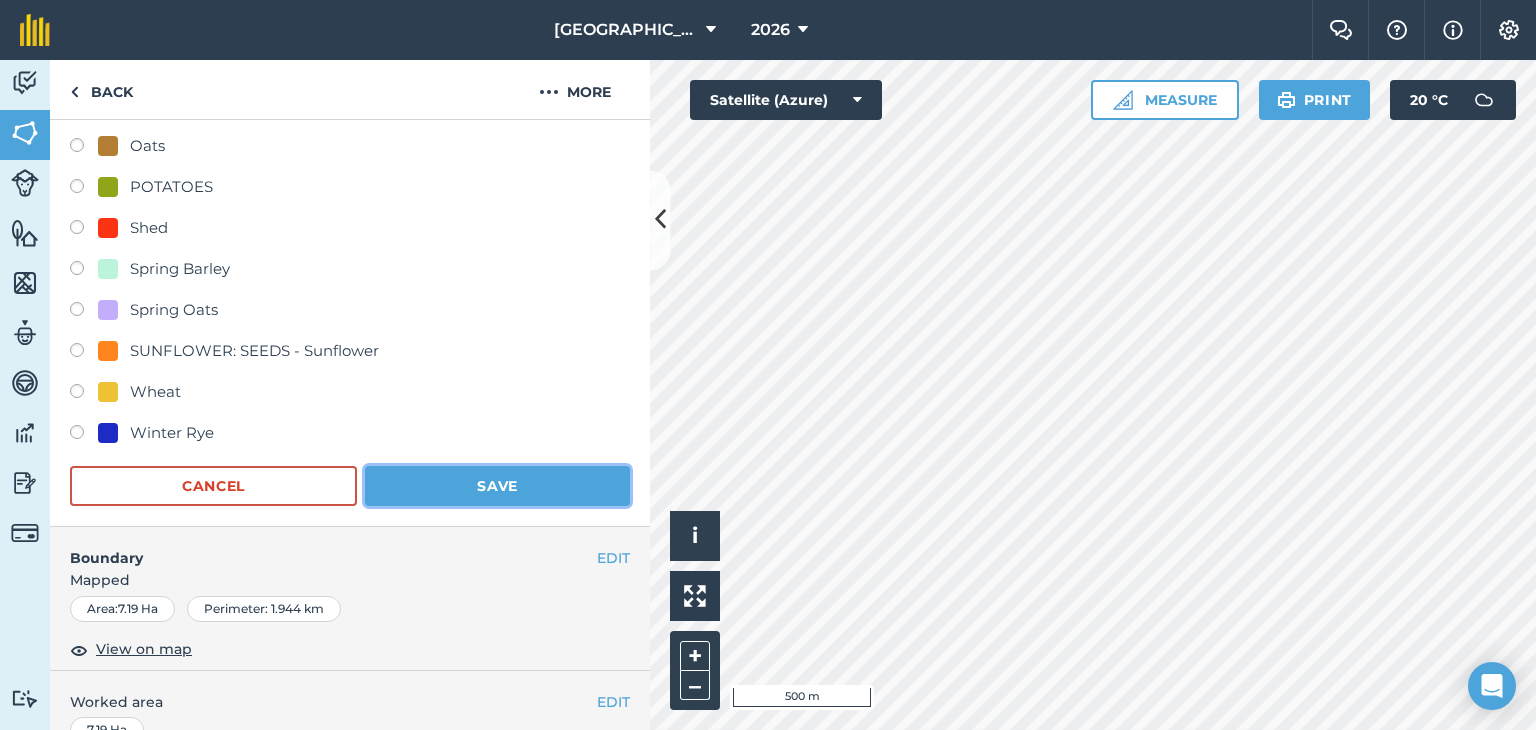 click on "Save" at bounding box center (497, 486) 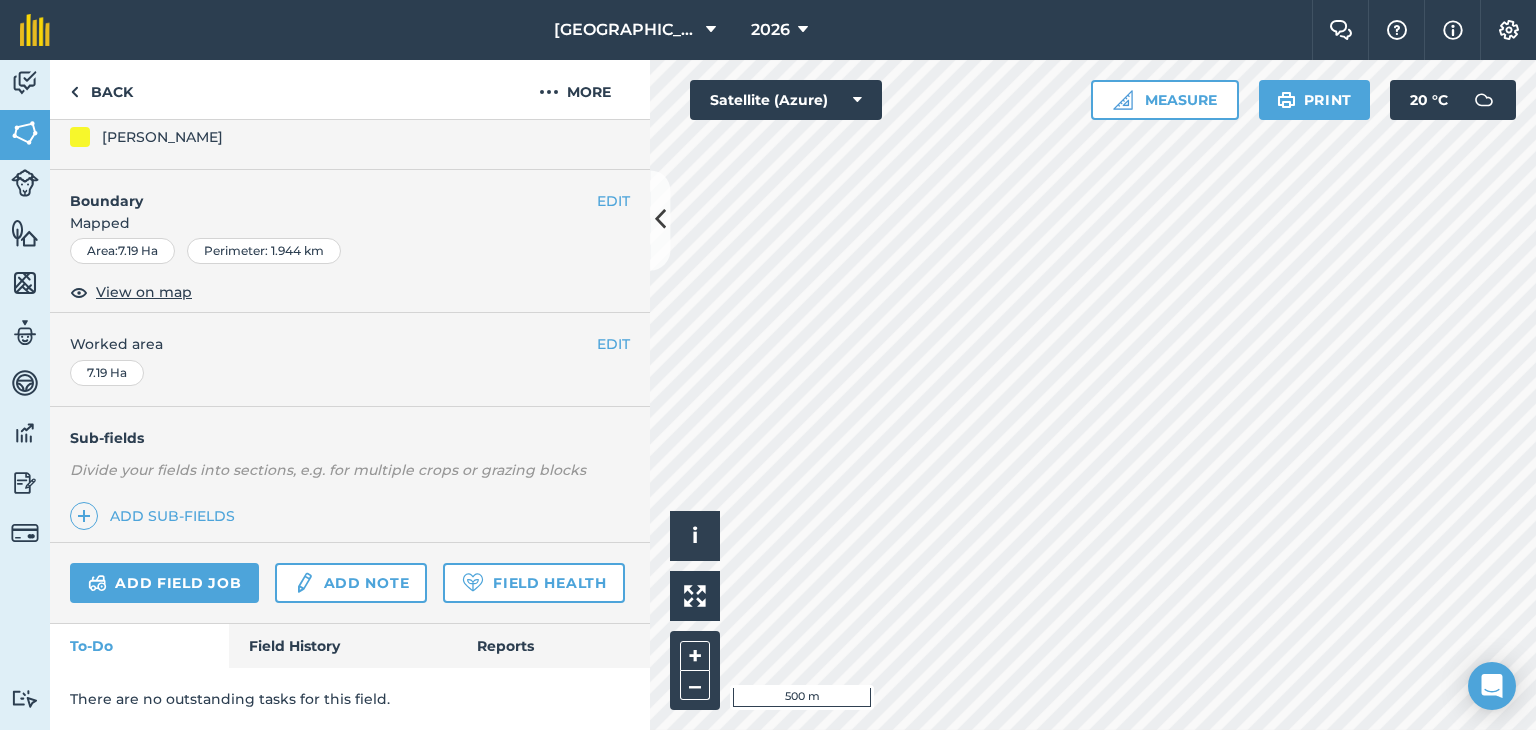 scroll, scrollTop: 264, scrollLeft: 0, axis: vertical 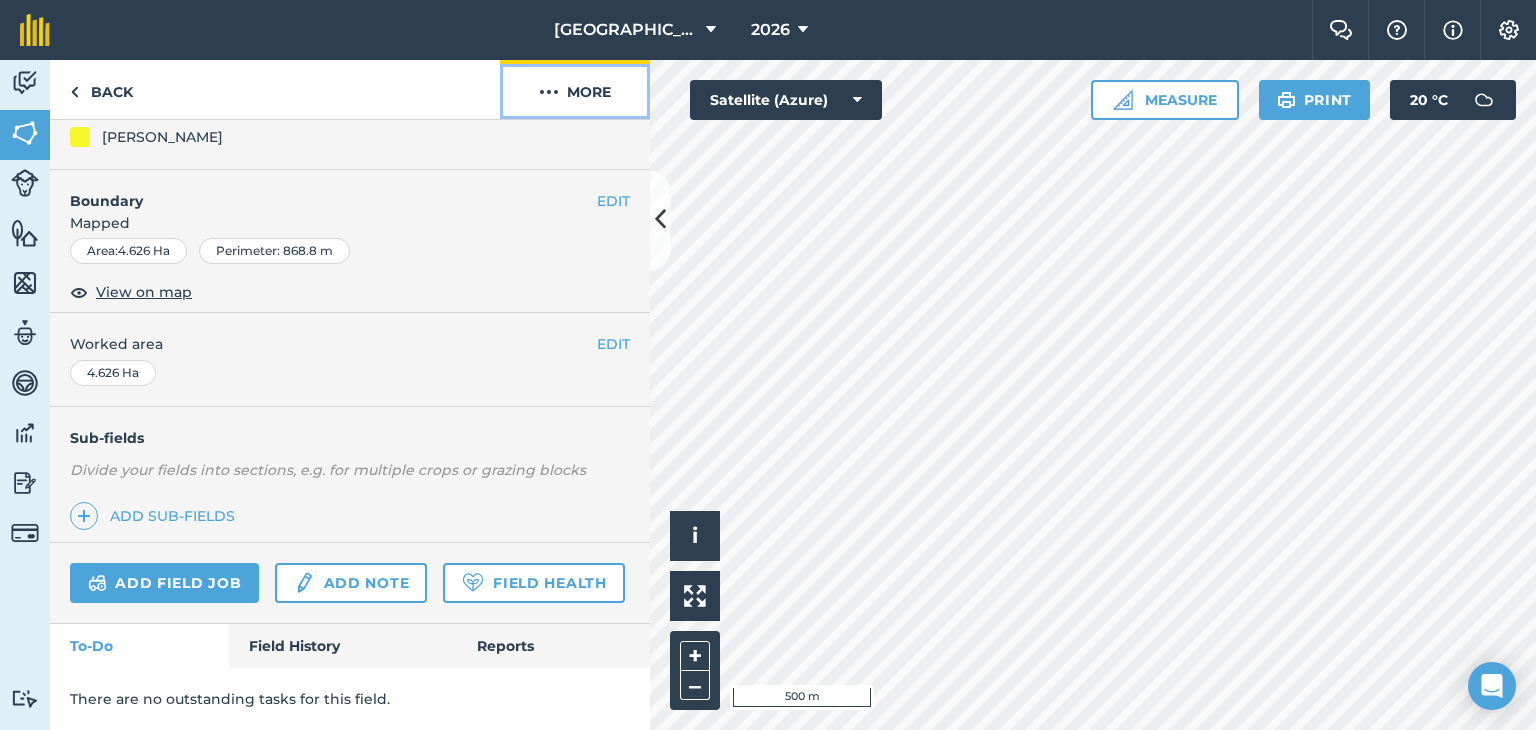 click on "More" at bounding box center [575, 89] 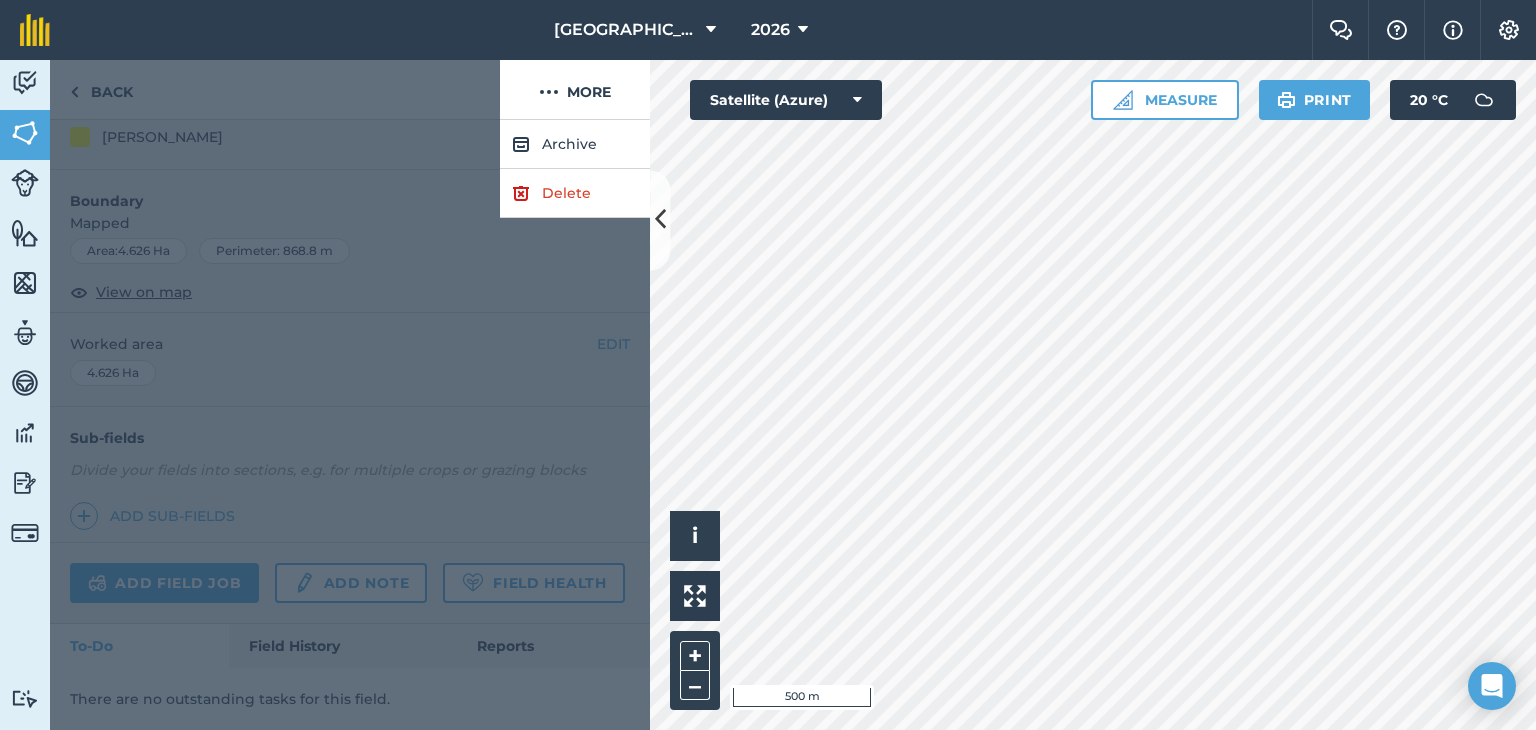 click at bounding box center [350, 425] 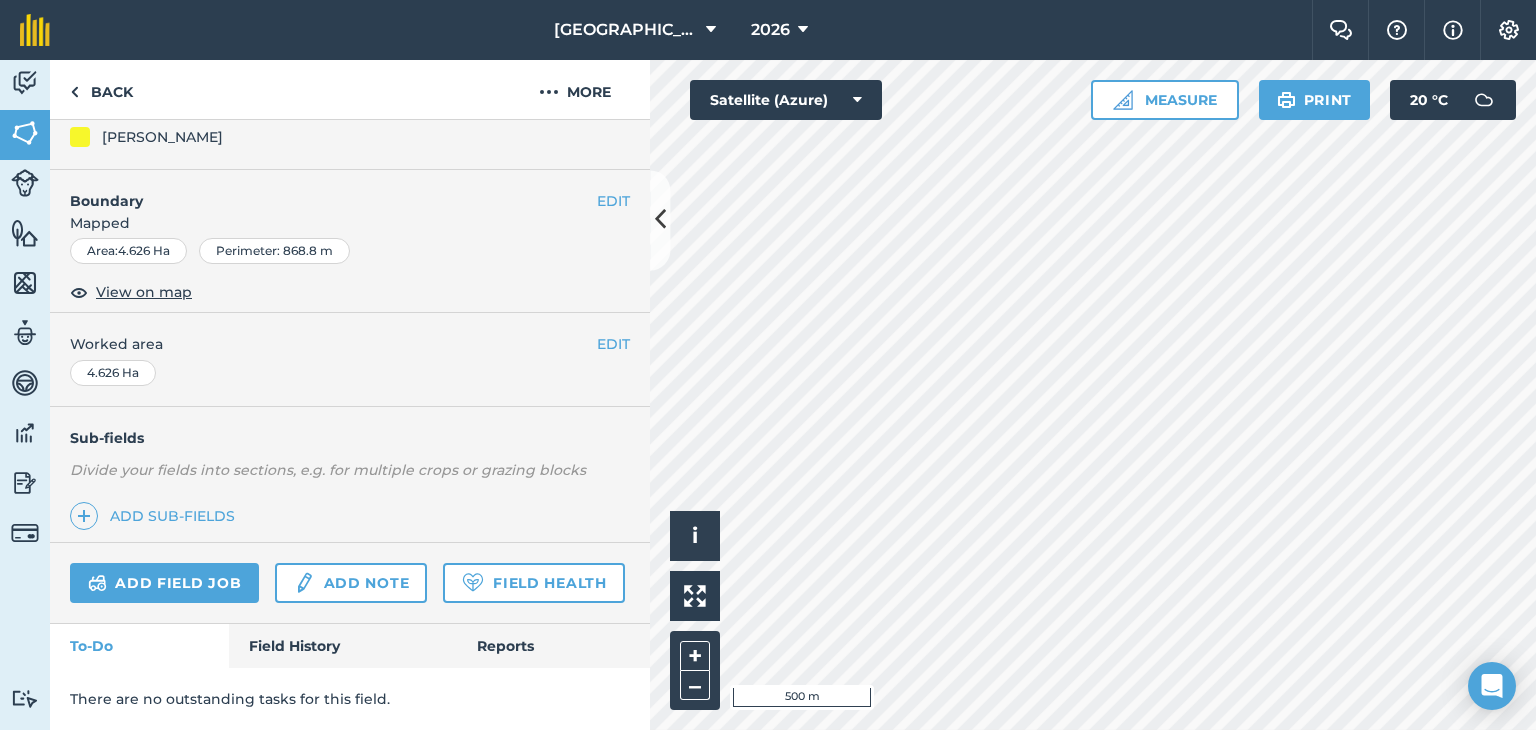 scroll, scrollTop: 0, scrollLeft: 0, axis: both 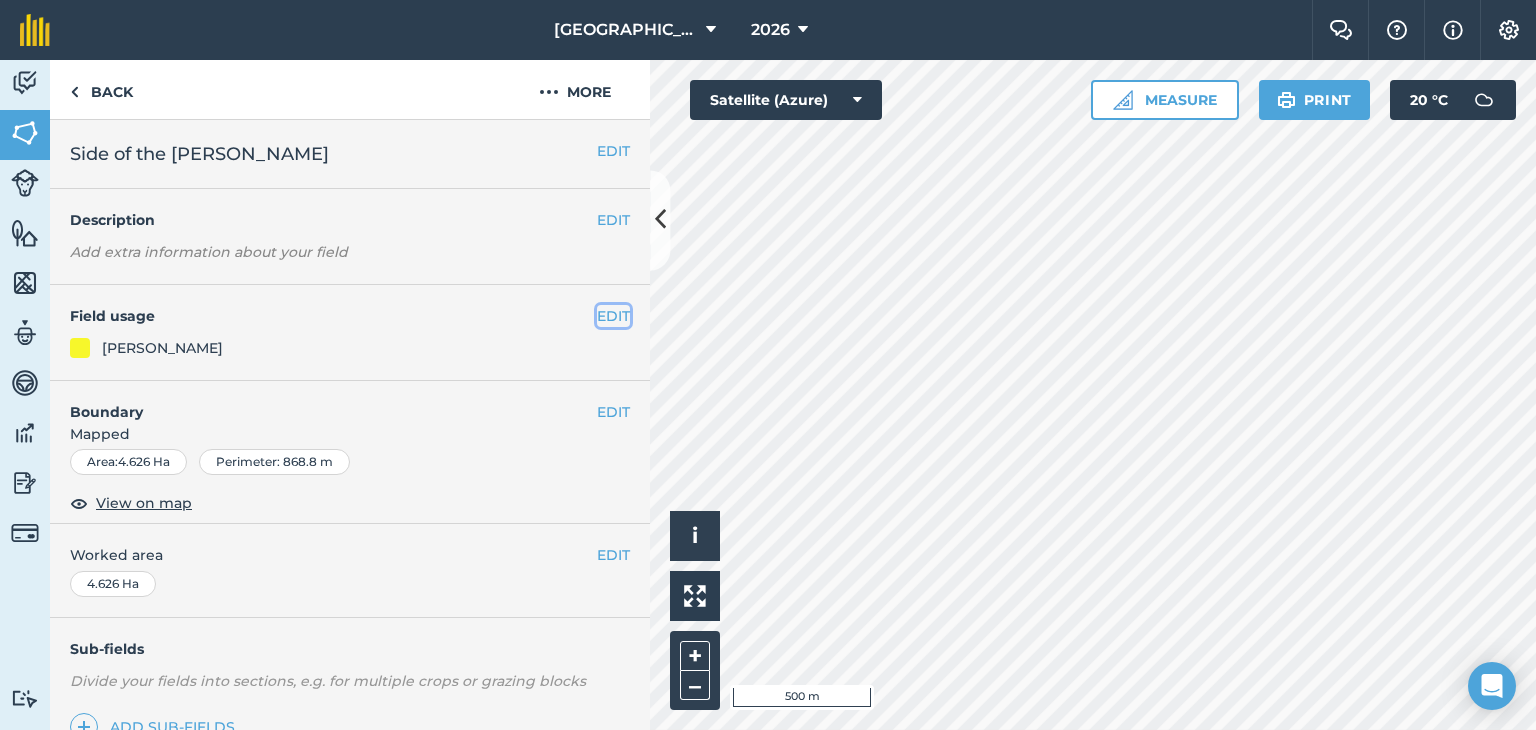 click on "EDIT" at bounding box center (613, 316) 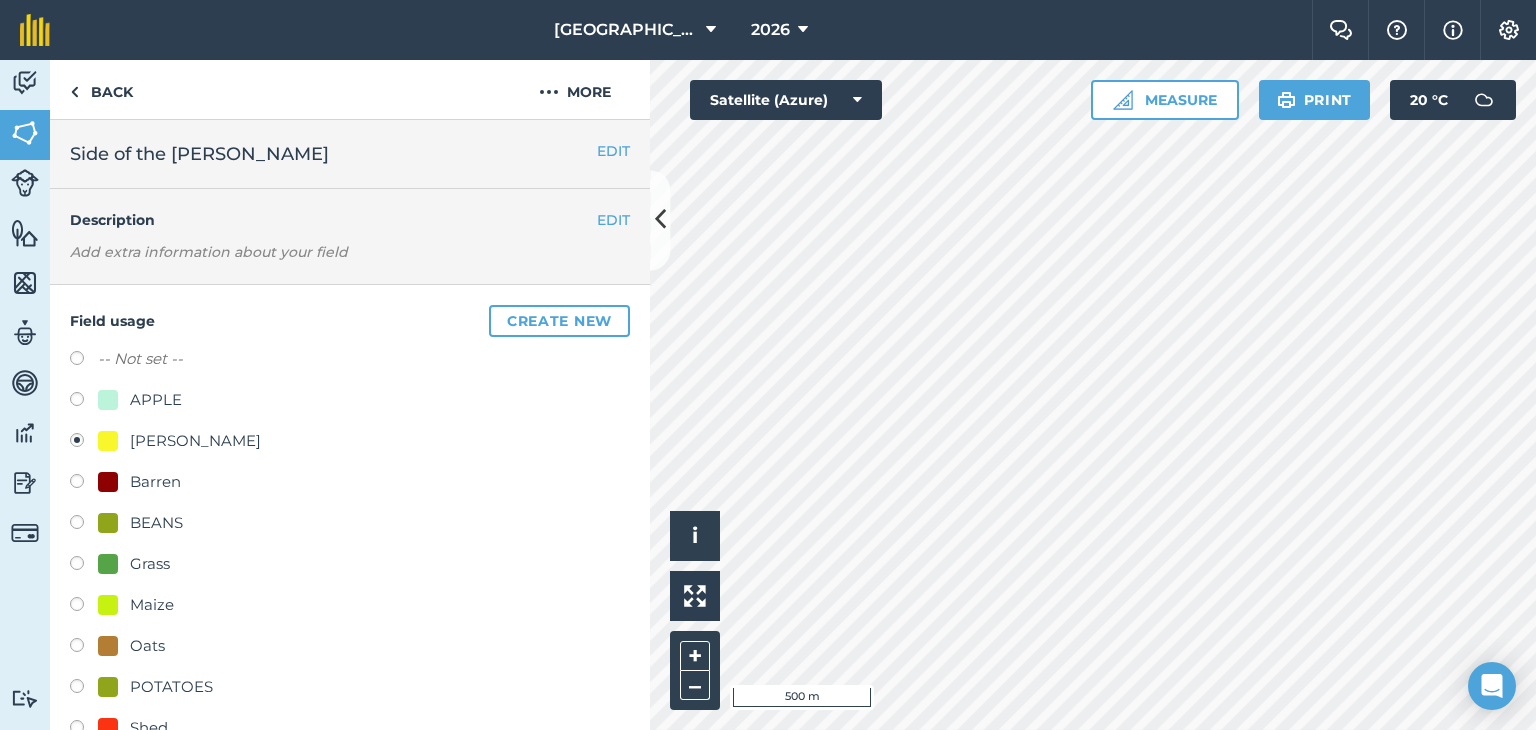 click on "Oats" at bounding box center [147, 646] 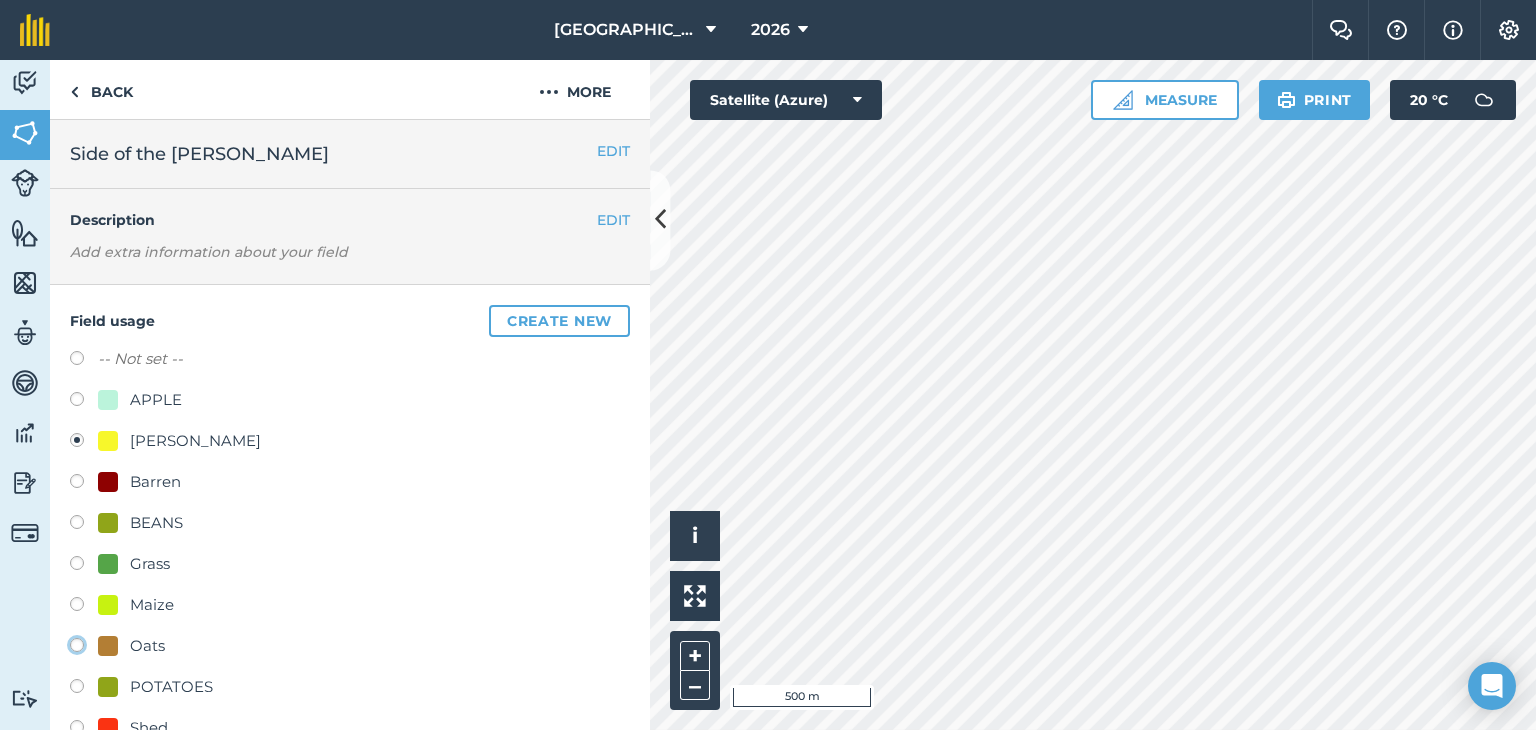 click on "Oats" at bounding box center [-9923, 644] 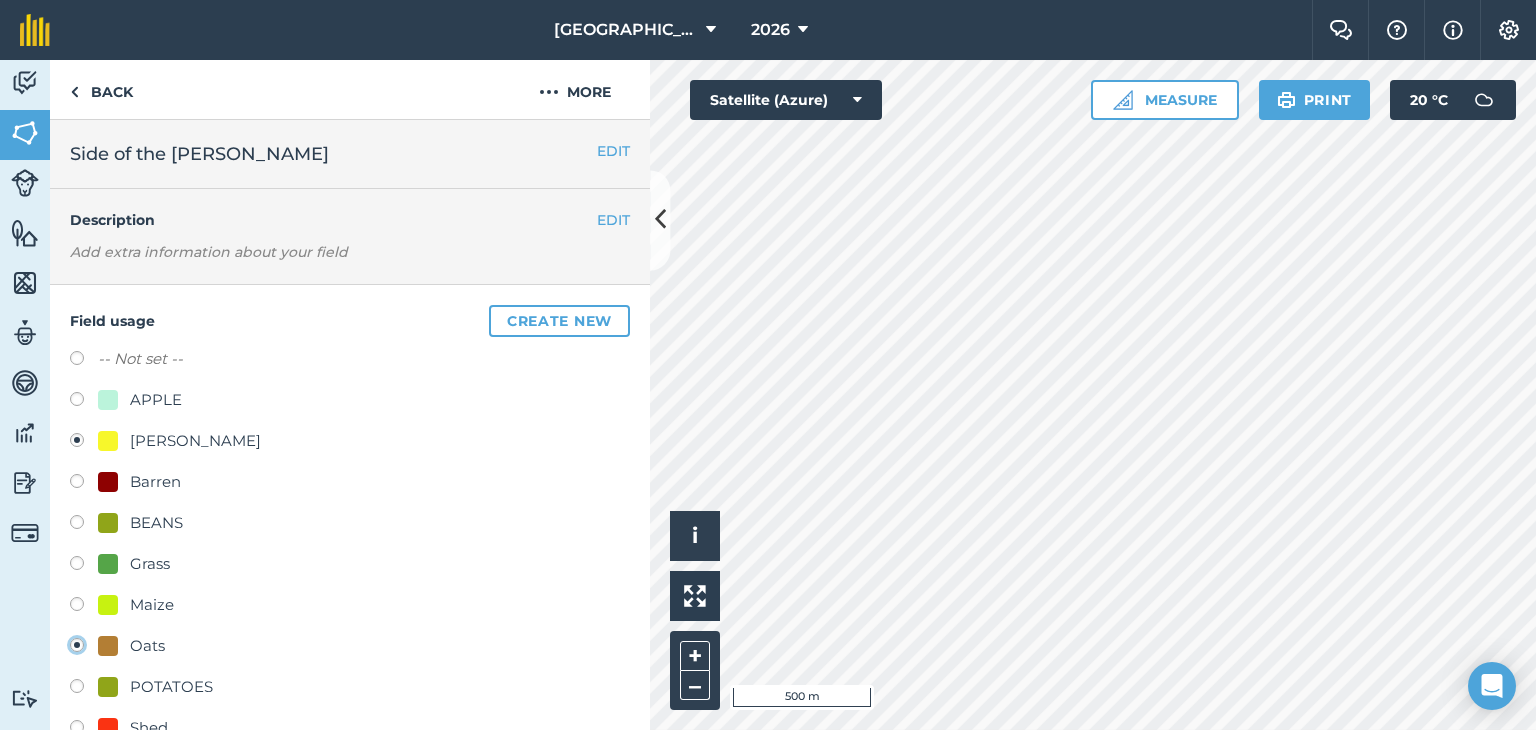 radio on "true" 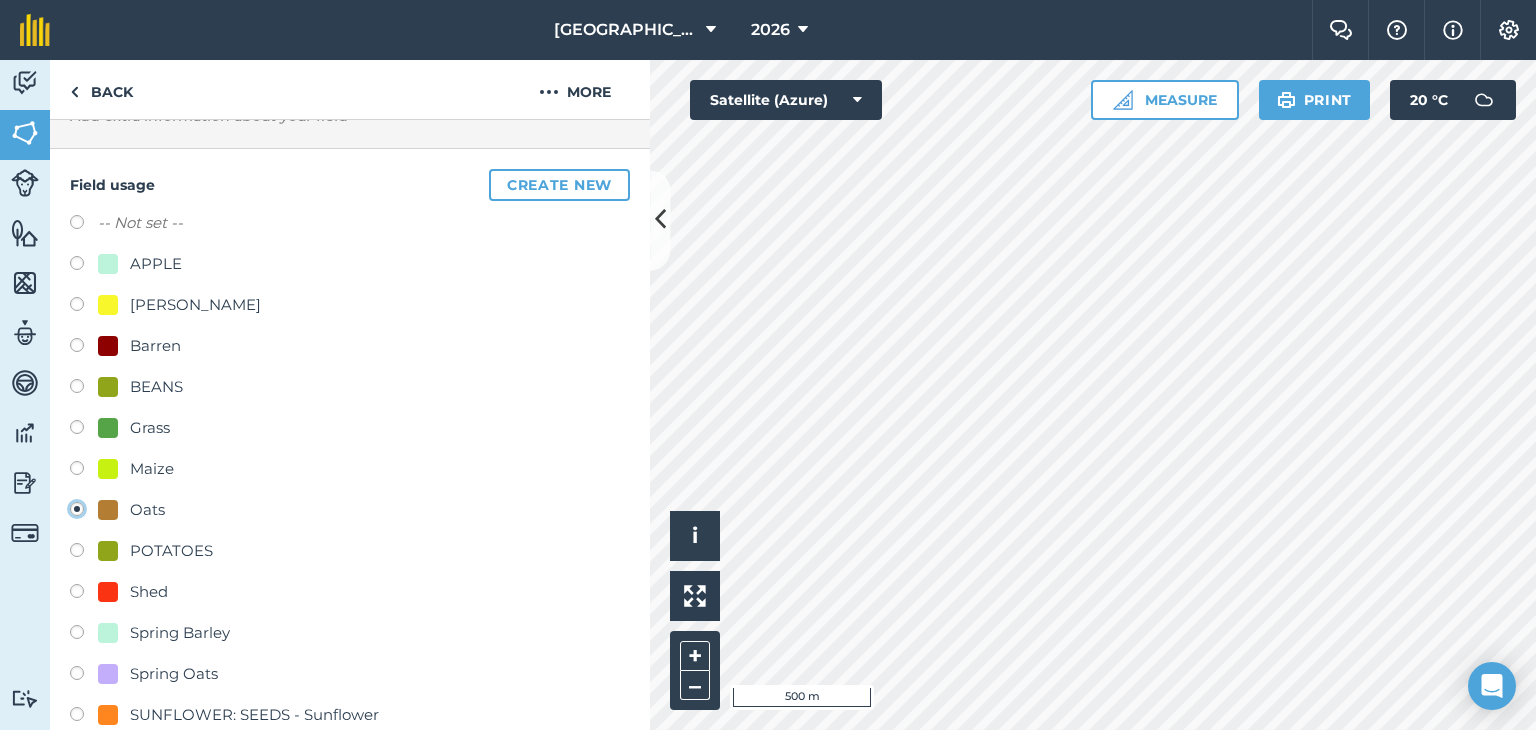scroll, scrollTop: 400, scrollLeft: 0, axis: vertical 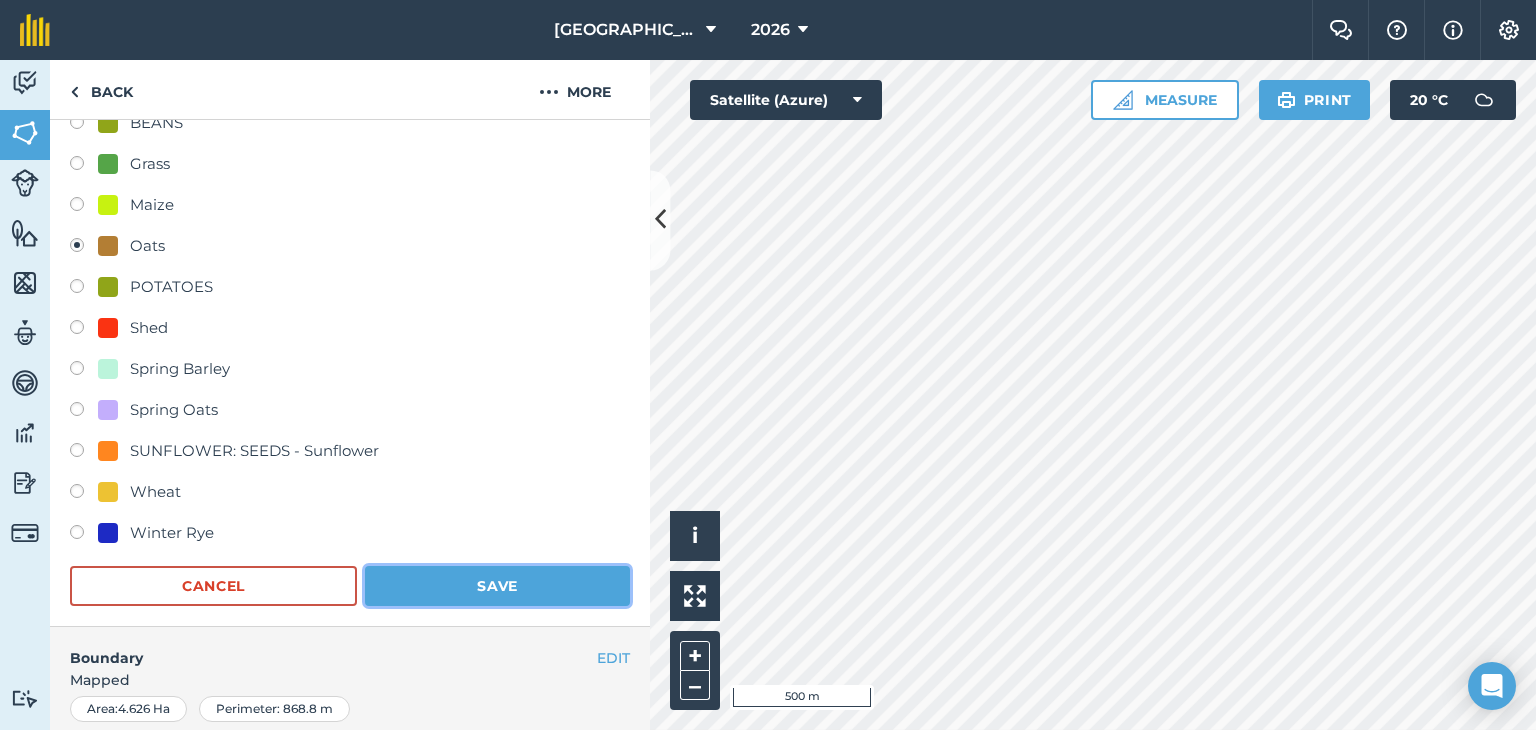click on "Save" at bounding box center [497, 586] 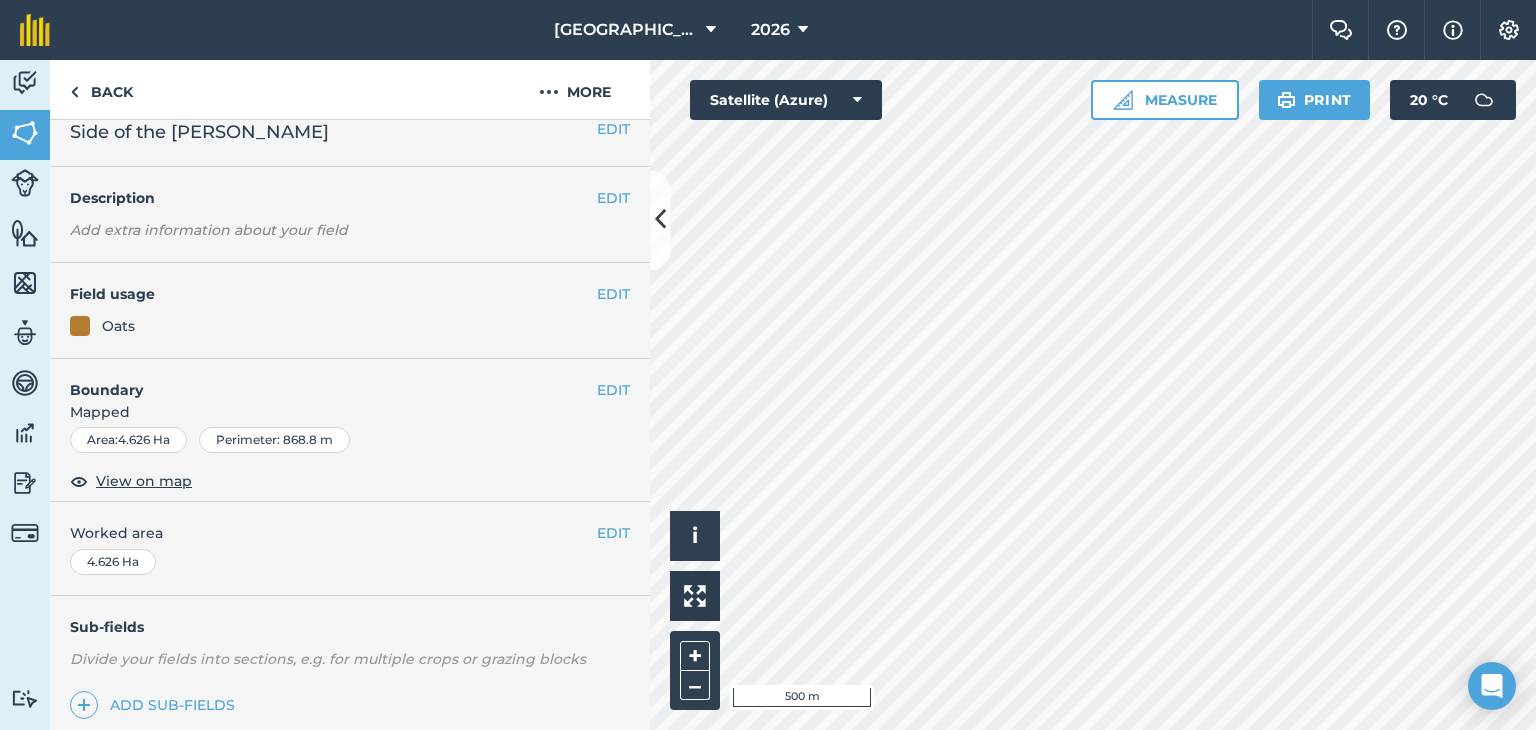 scroll, scrollTop: 0, scrollLeft: 0, axis: both 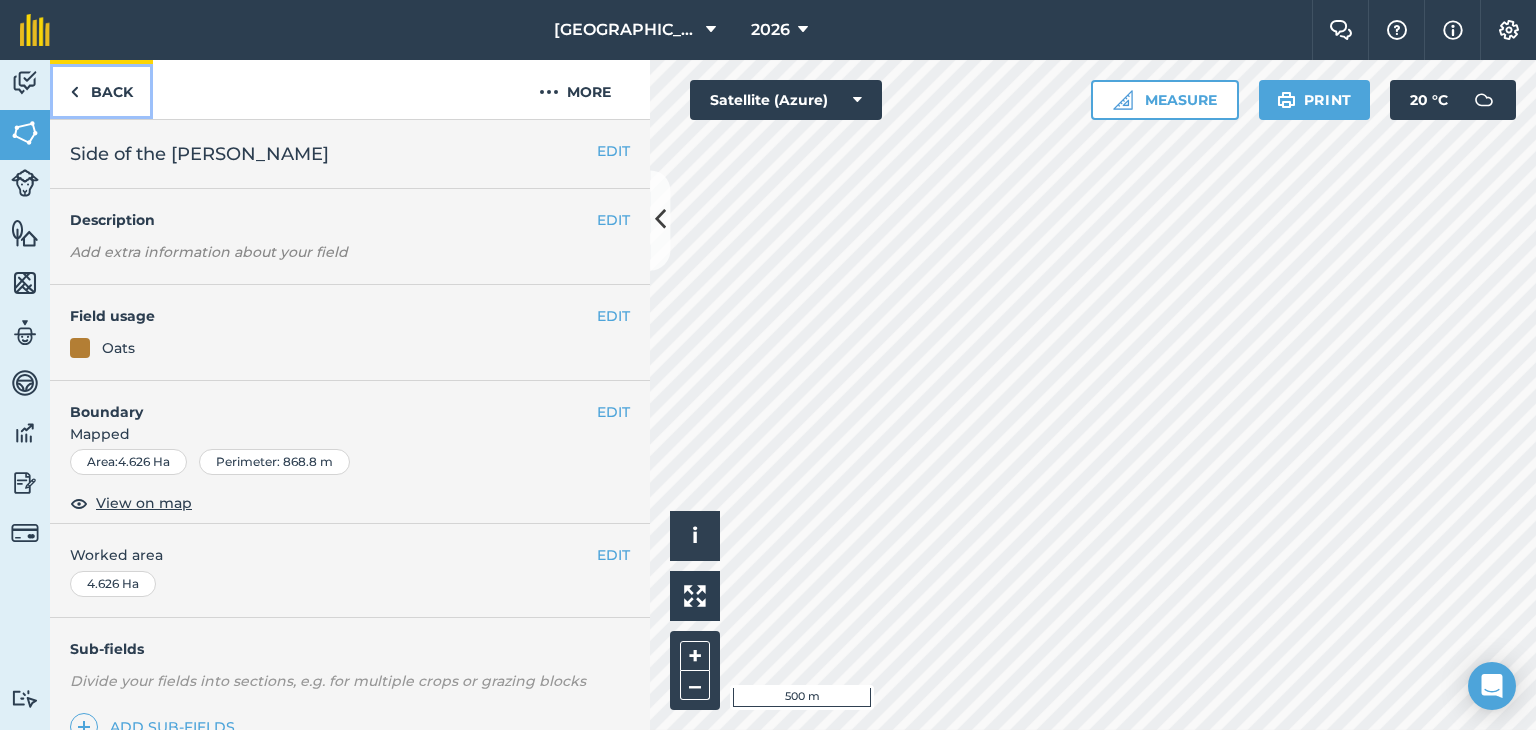 click on "Back" at bounding box center [101, 89] 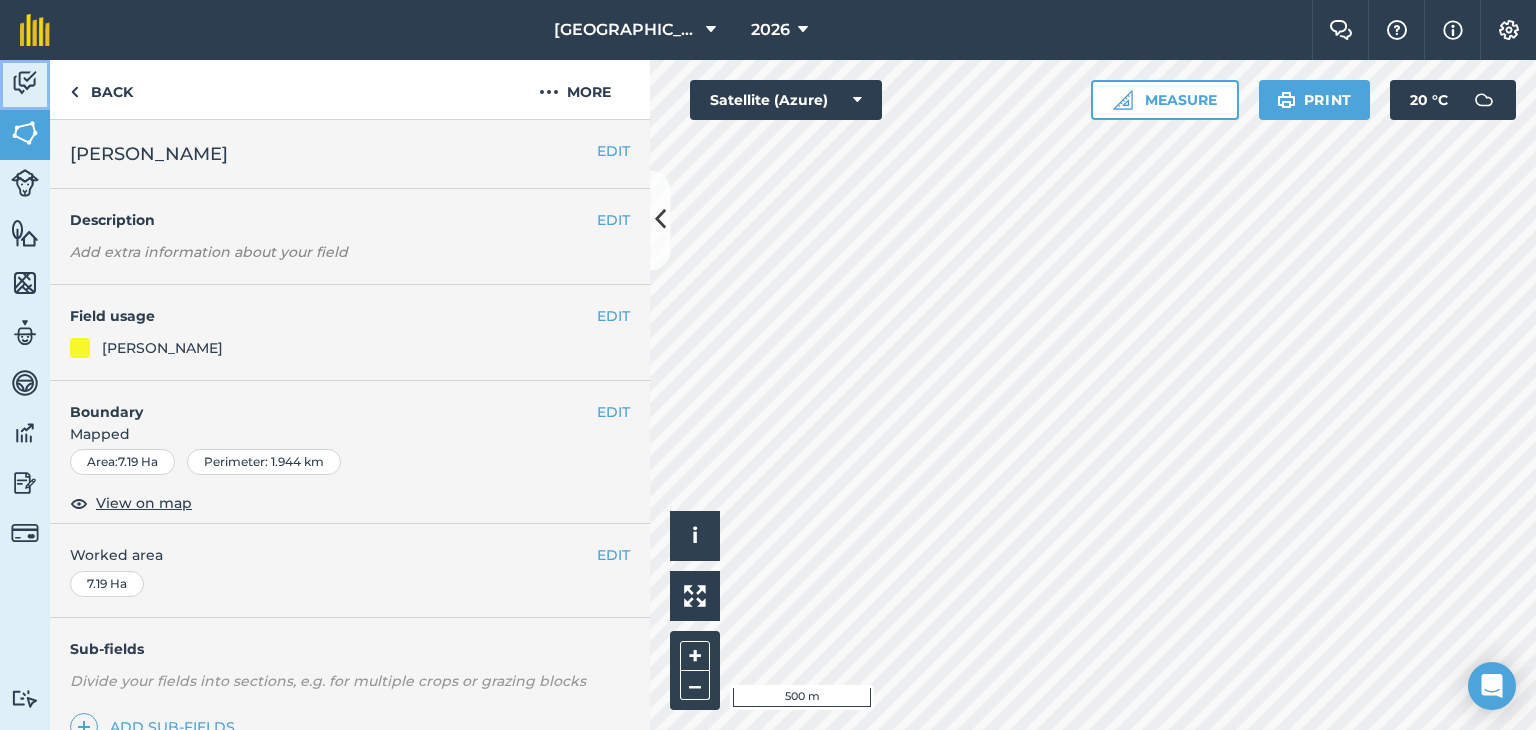 click at bounding box center (25, 83) 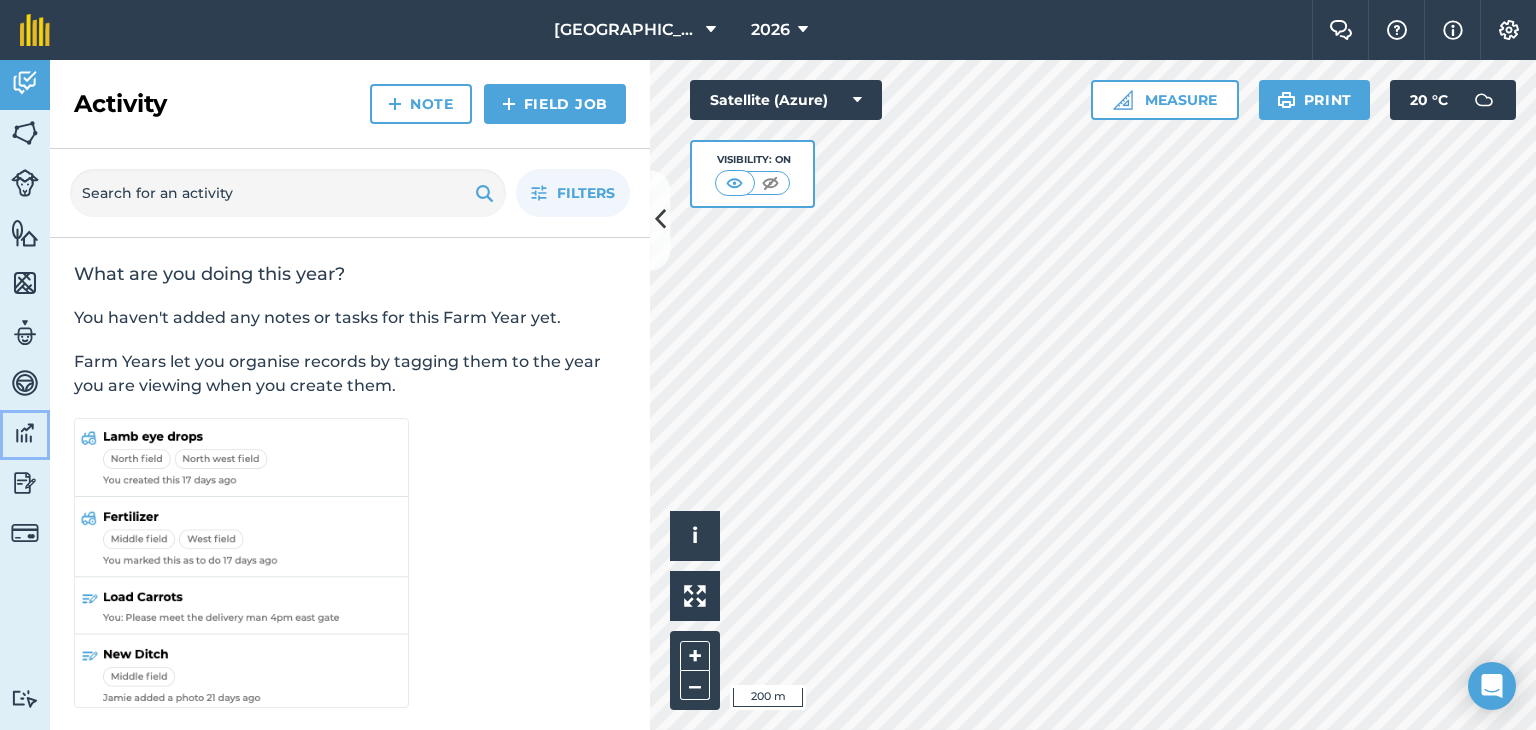 click at bounding box center [25, 433] 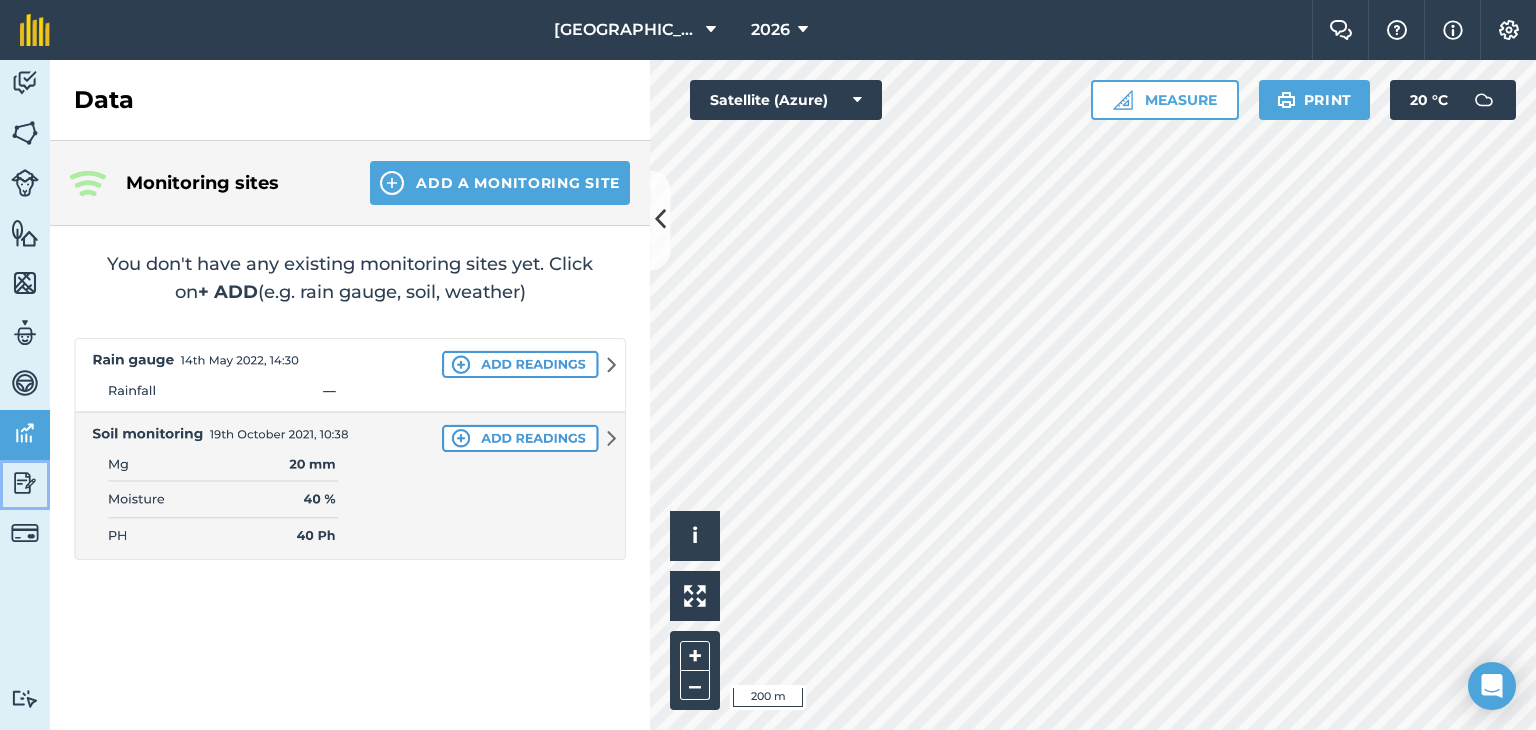 click on "Reporting" at bounding box center [25, 485] 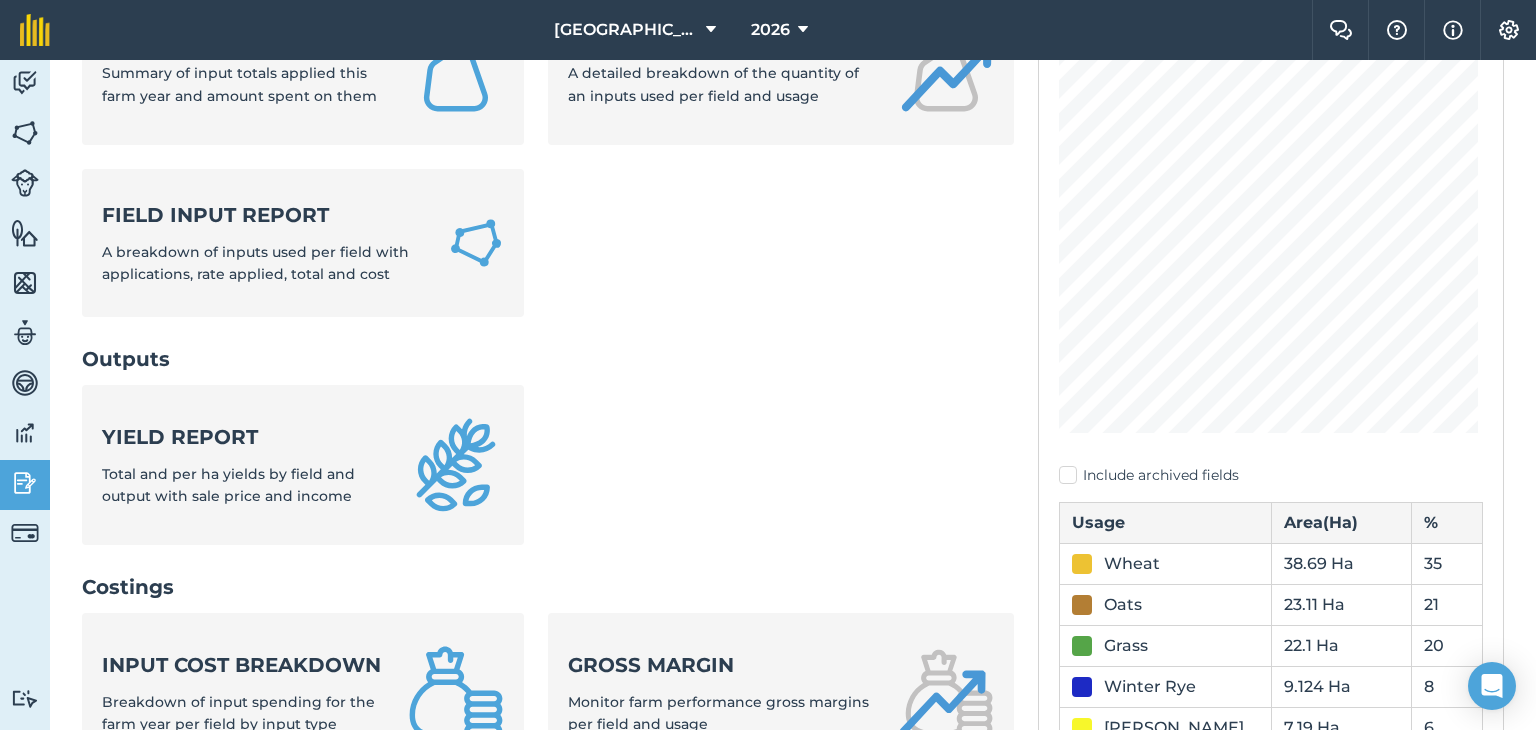scroll, scrollTop: 200, scrollLeft: 0, axis: vertical 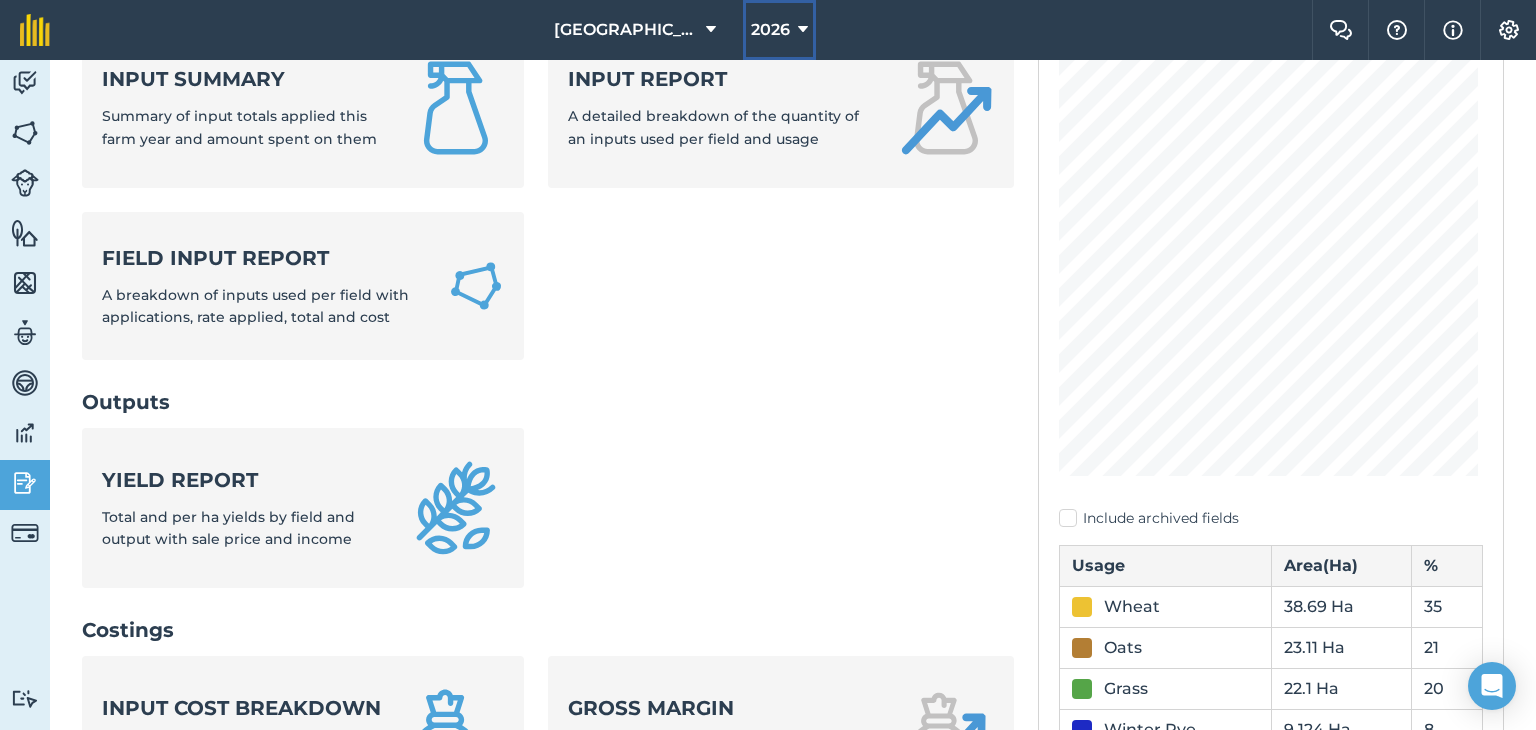 click on "2026" at bounding box center [770, 30] 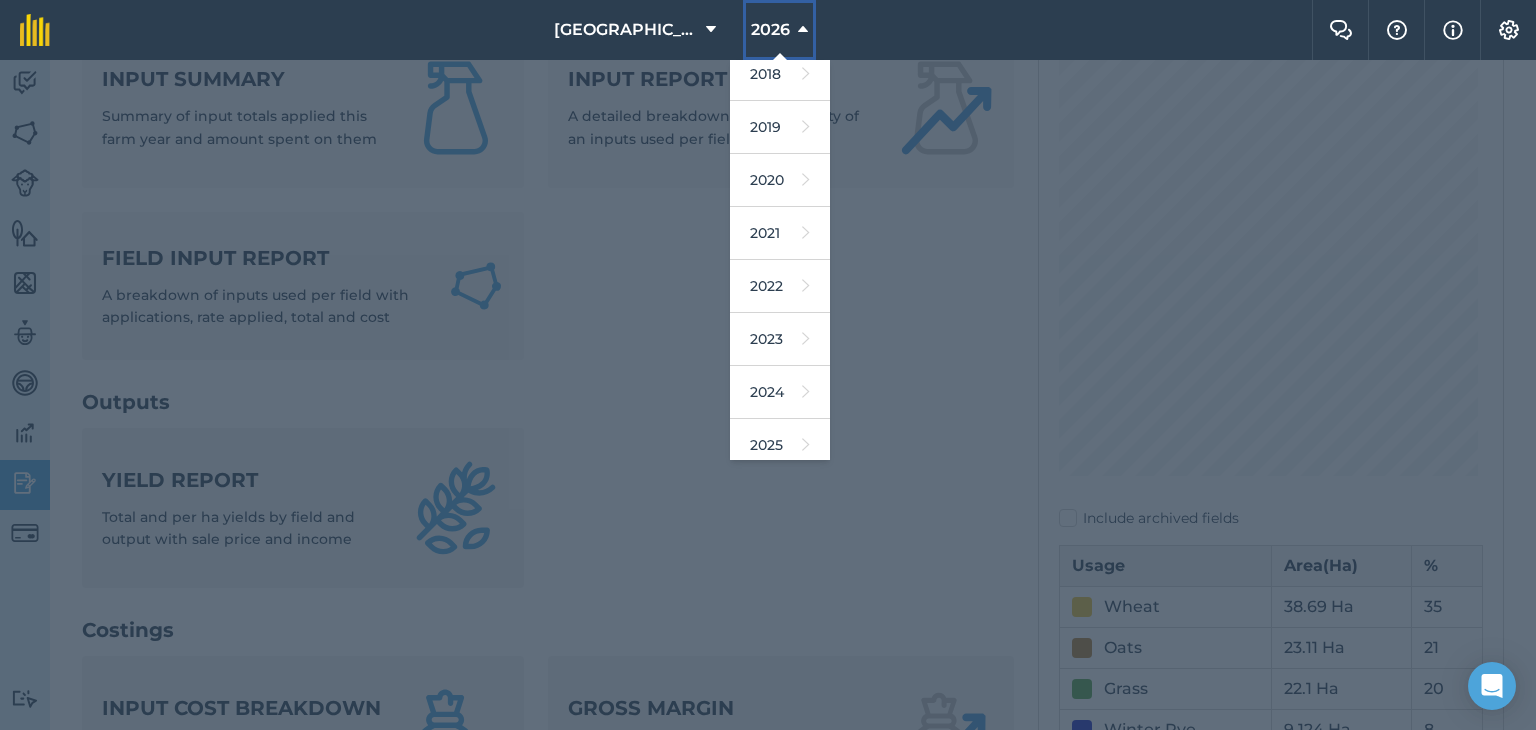 scroll, scrollTop: 100, scrollLeft: 0, axis: vertical 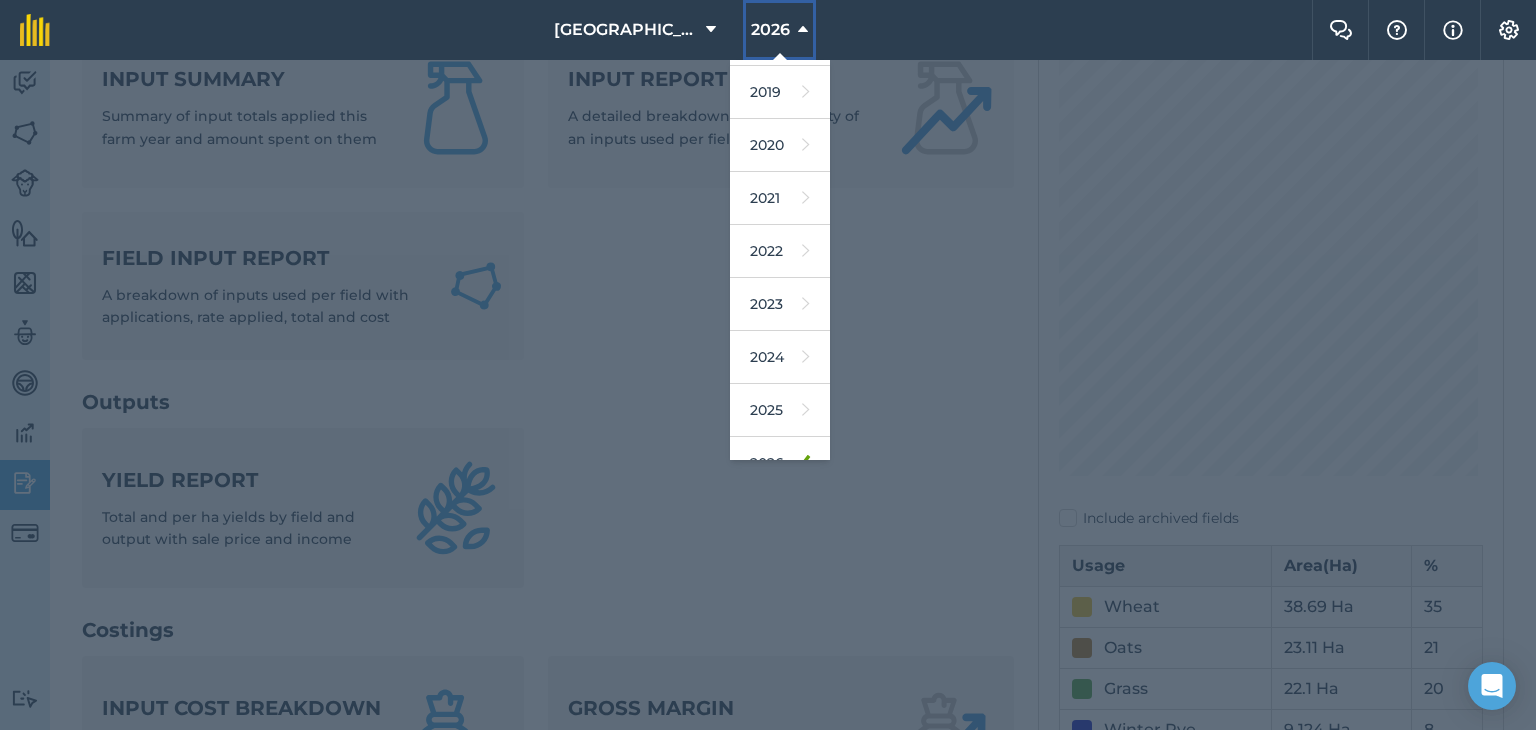 click on "2026" at bounding box center (779, 30) 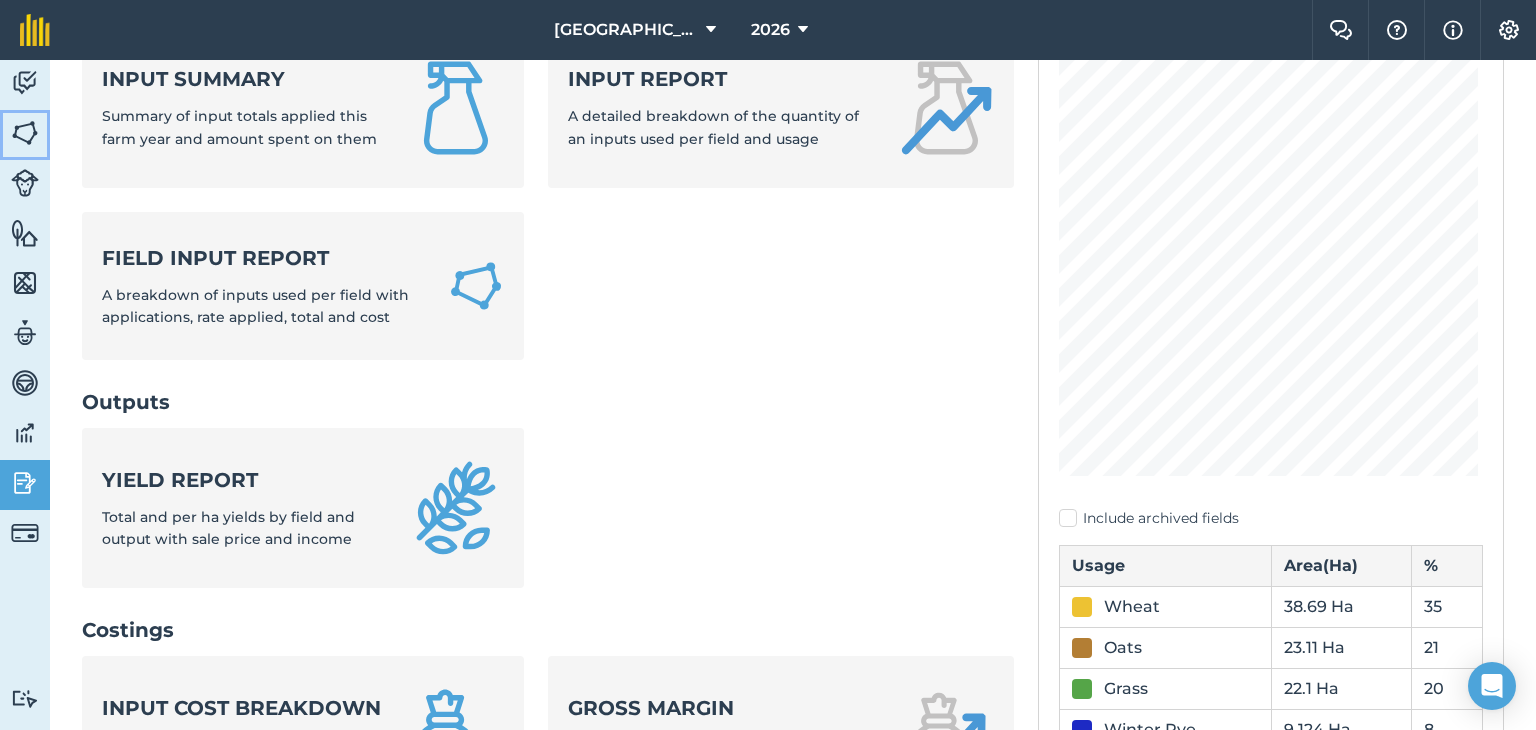 click on "Fields" at bounding box center (25, 135) 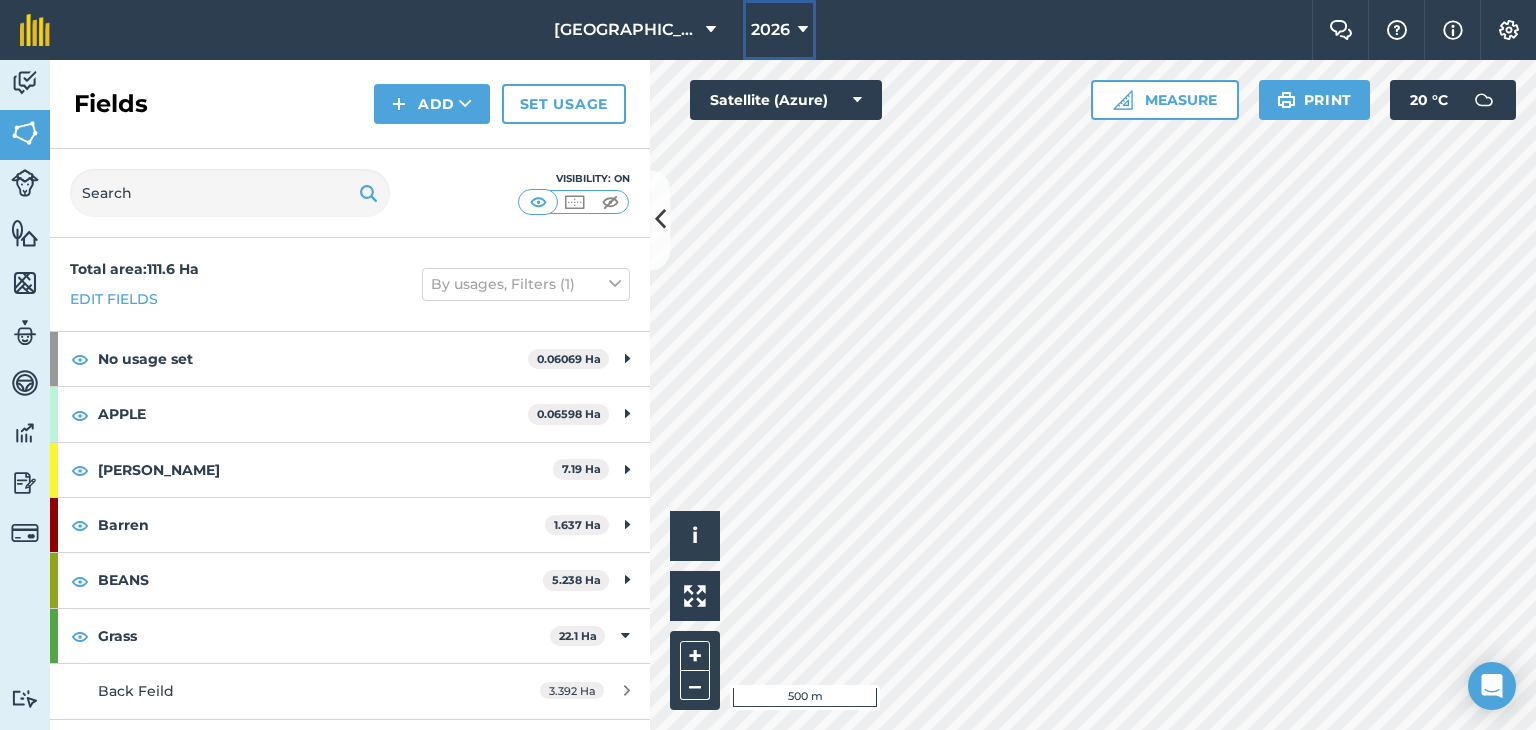 click at bounding box center (803, 30) 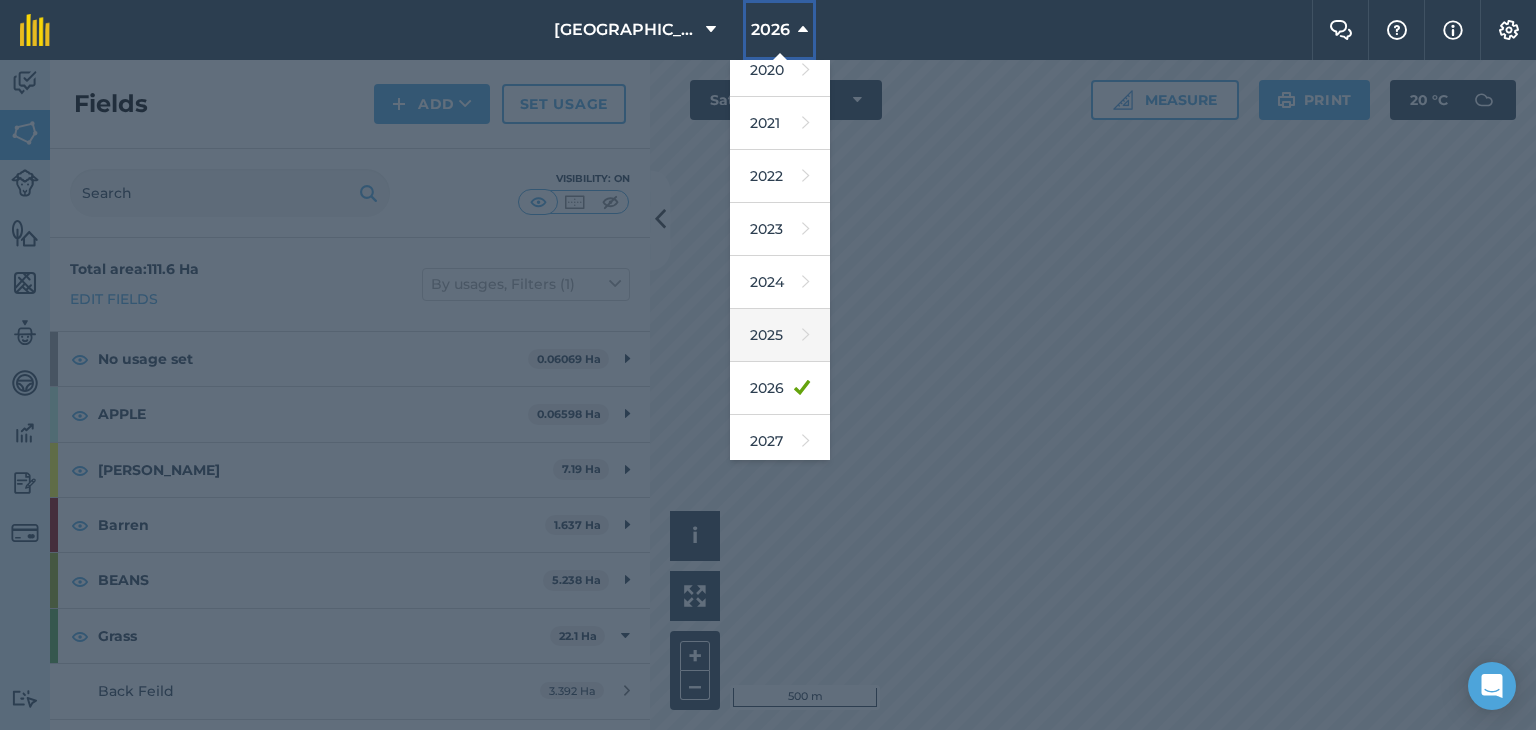 scroll, scrollTop: 180, scrollLeft: 0, axis: vertical 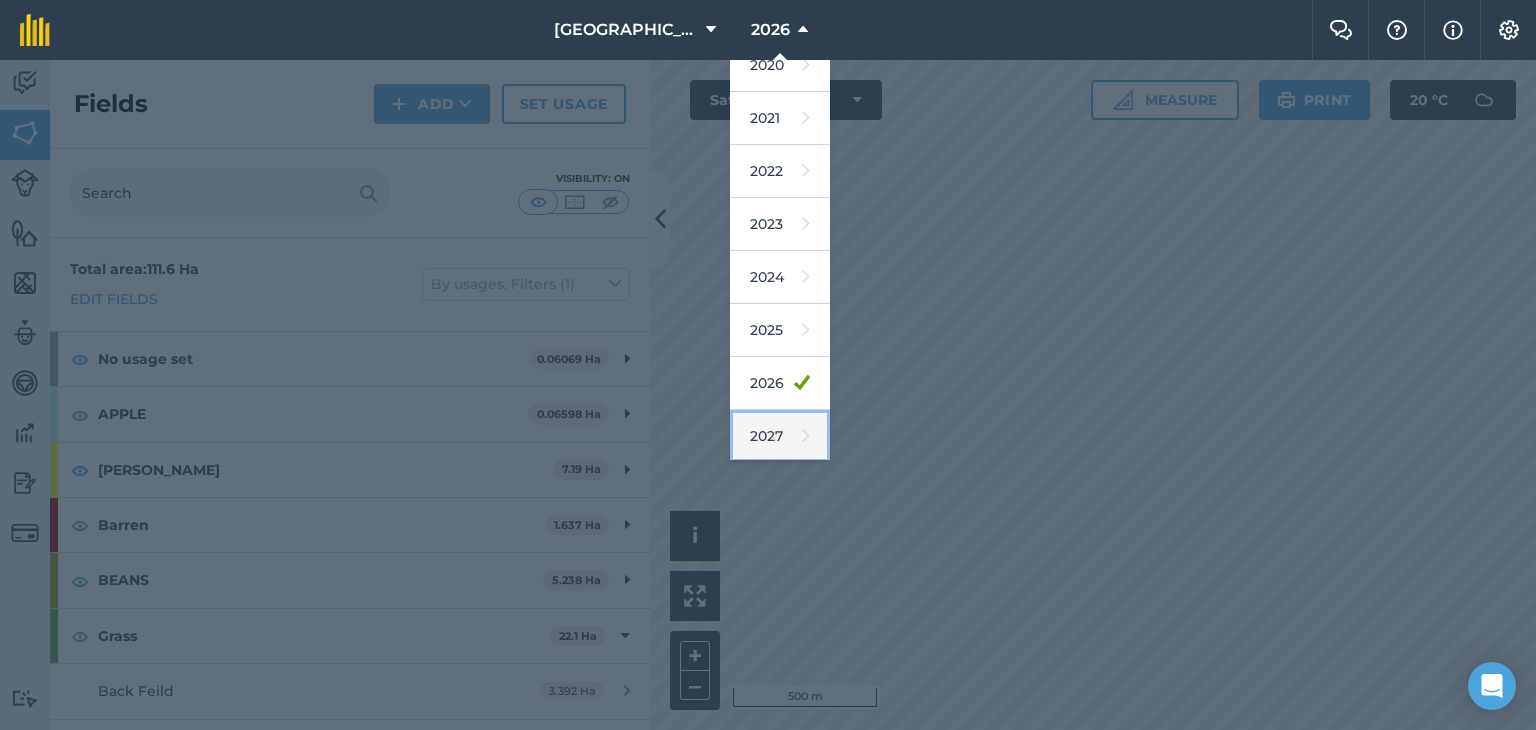 click on "2027" at bounding box center (780, 436) 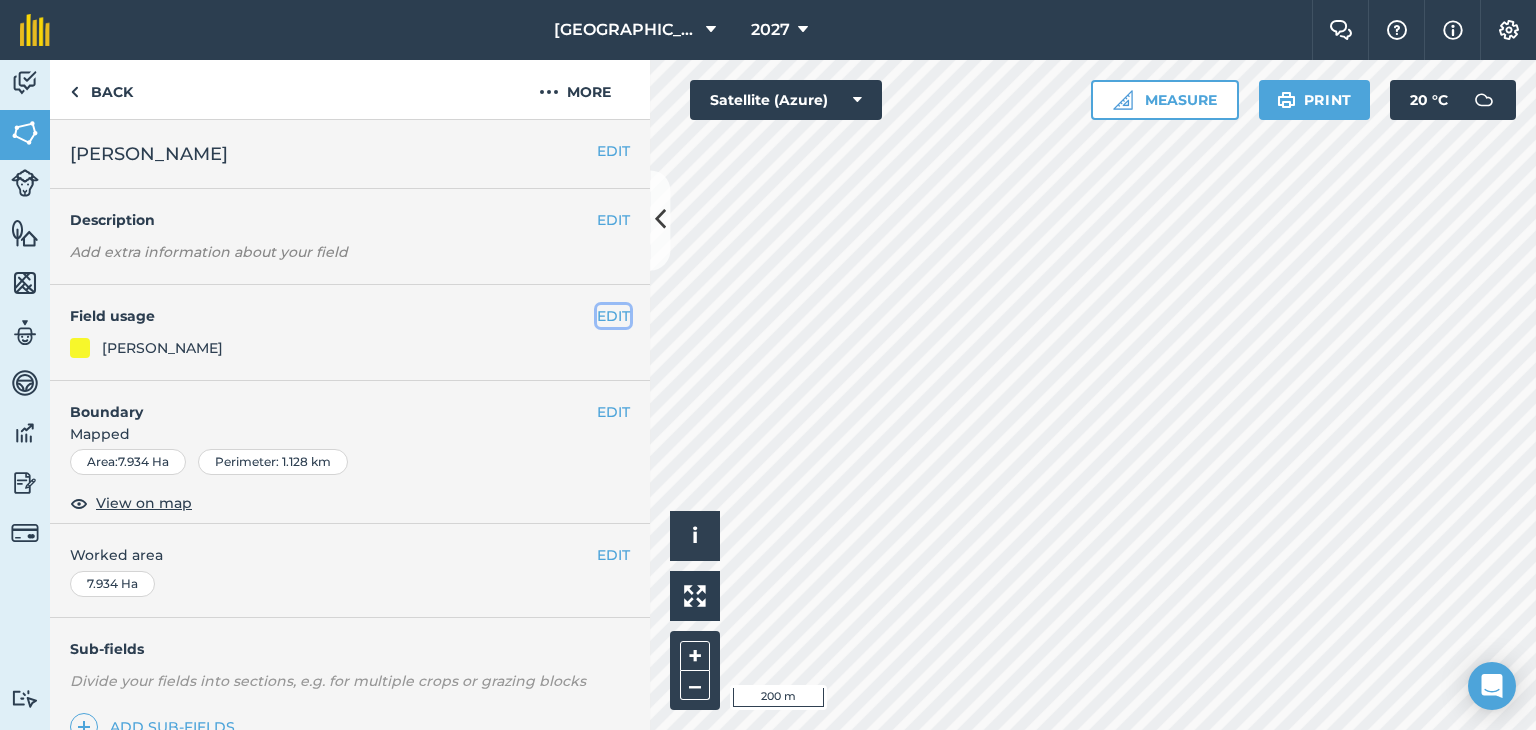 click on "EDIT" at bounding box center [613, 316] 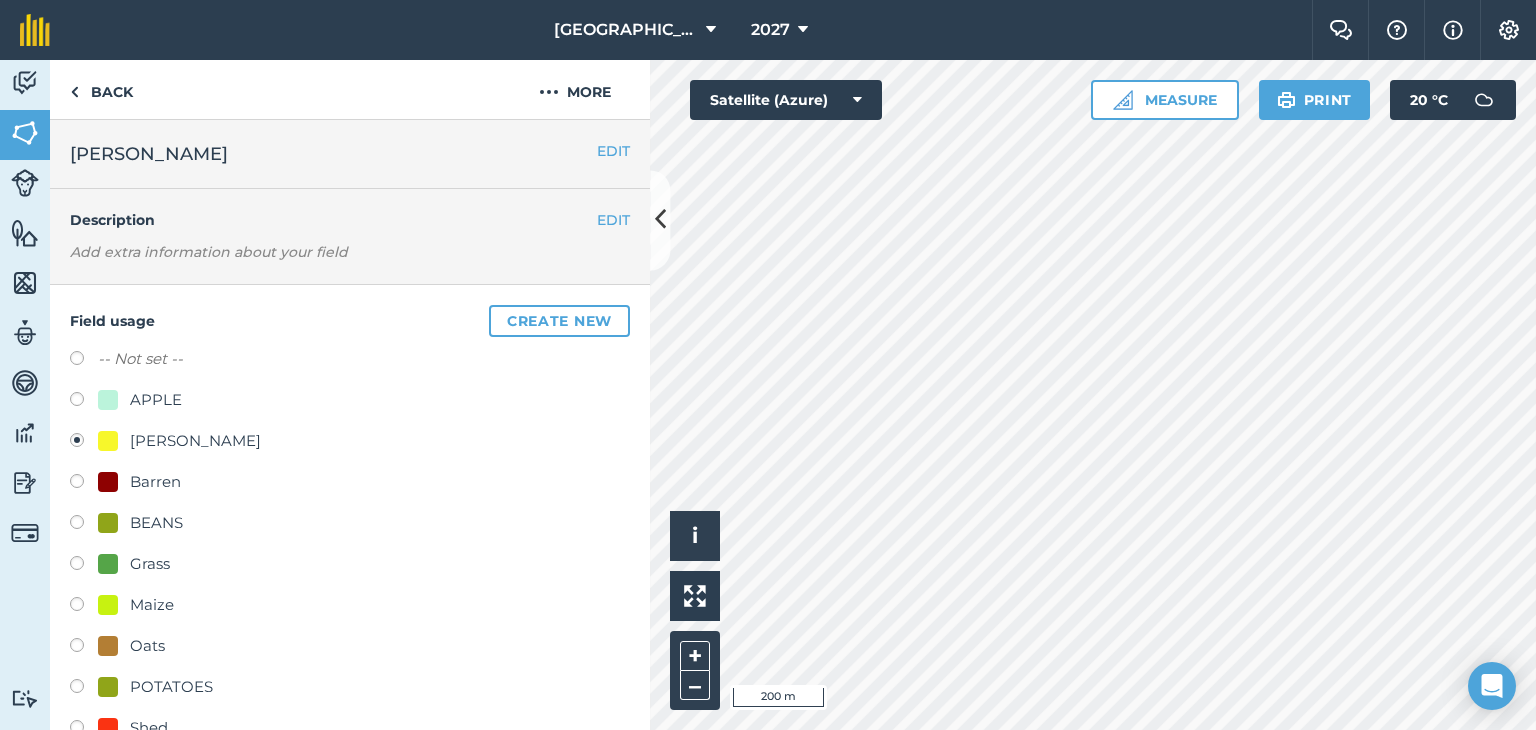 click on "Oats" at bounding box center (147, 646) 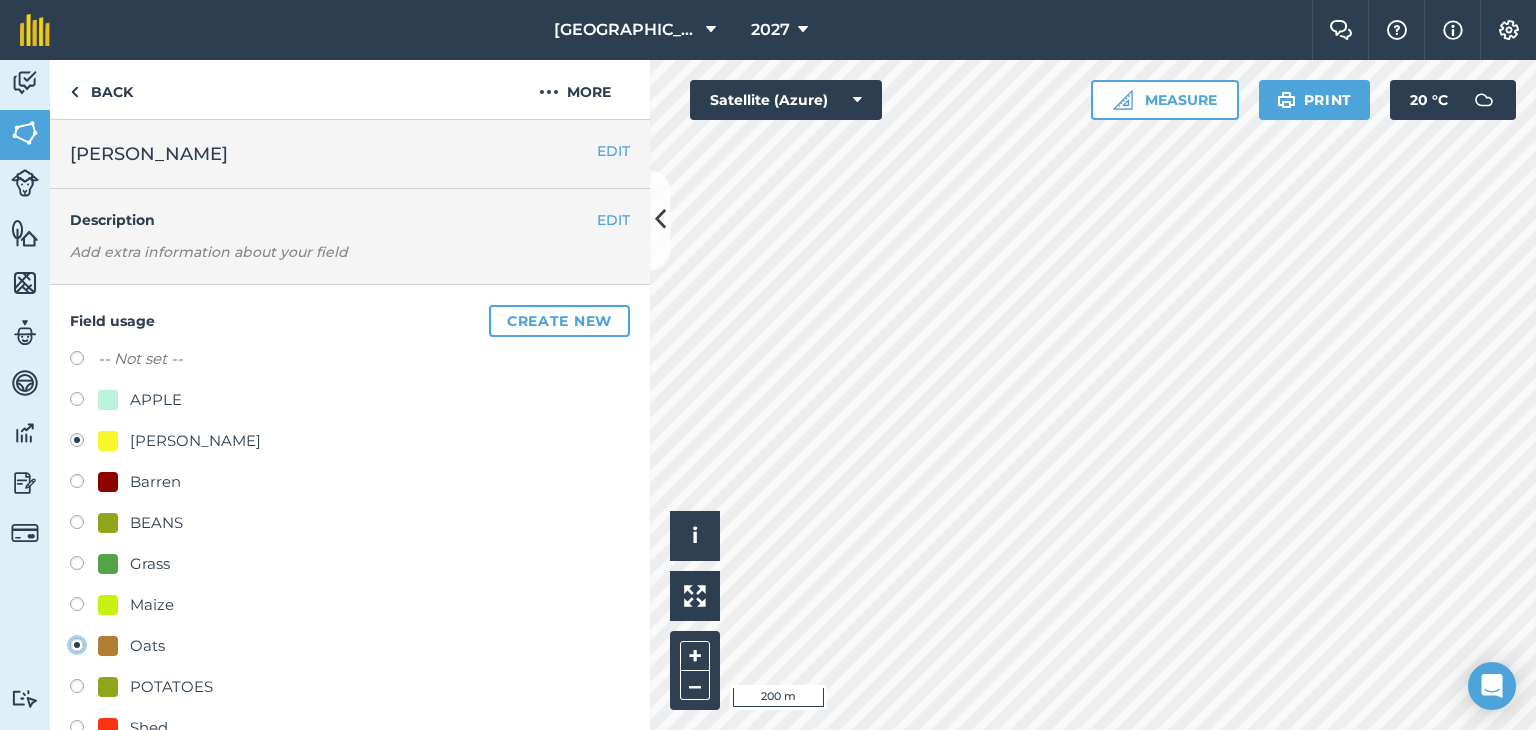 radio on "true" 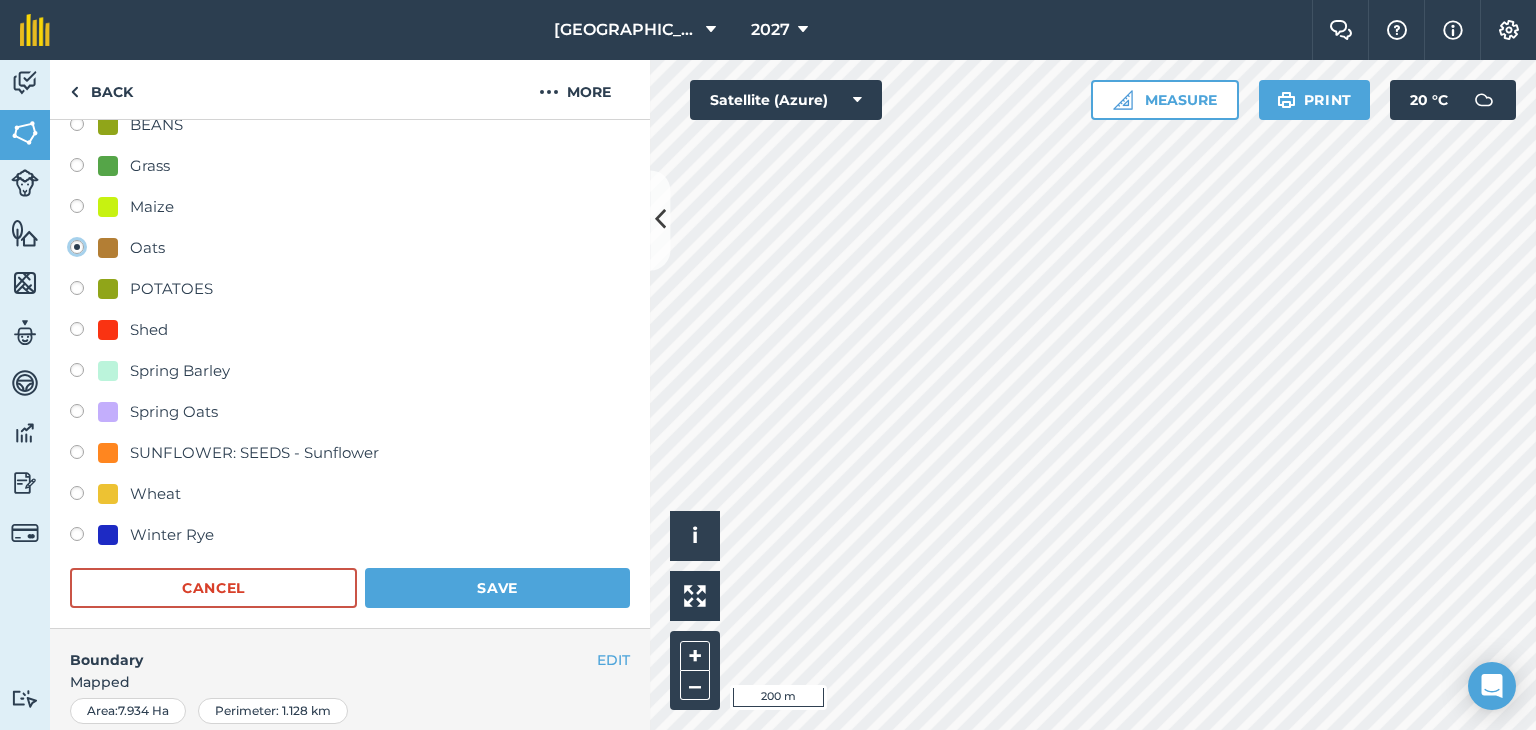 scroll, scrollTop: 400, scrollLeft: 0, axis: vertical 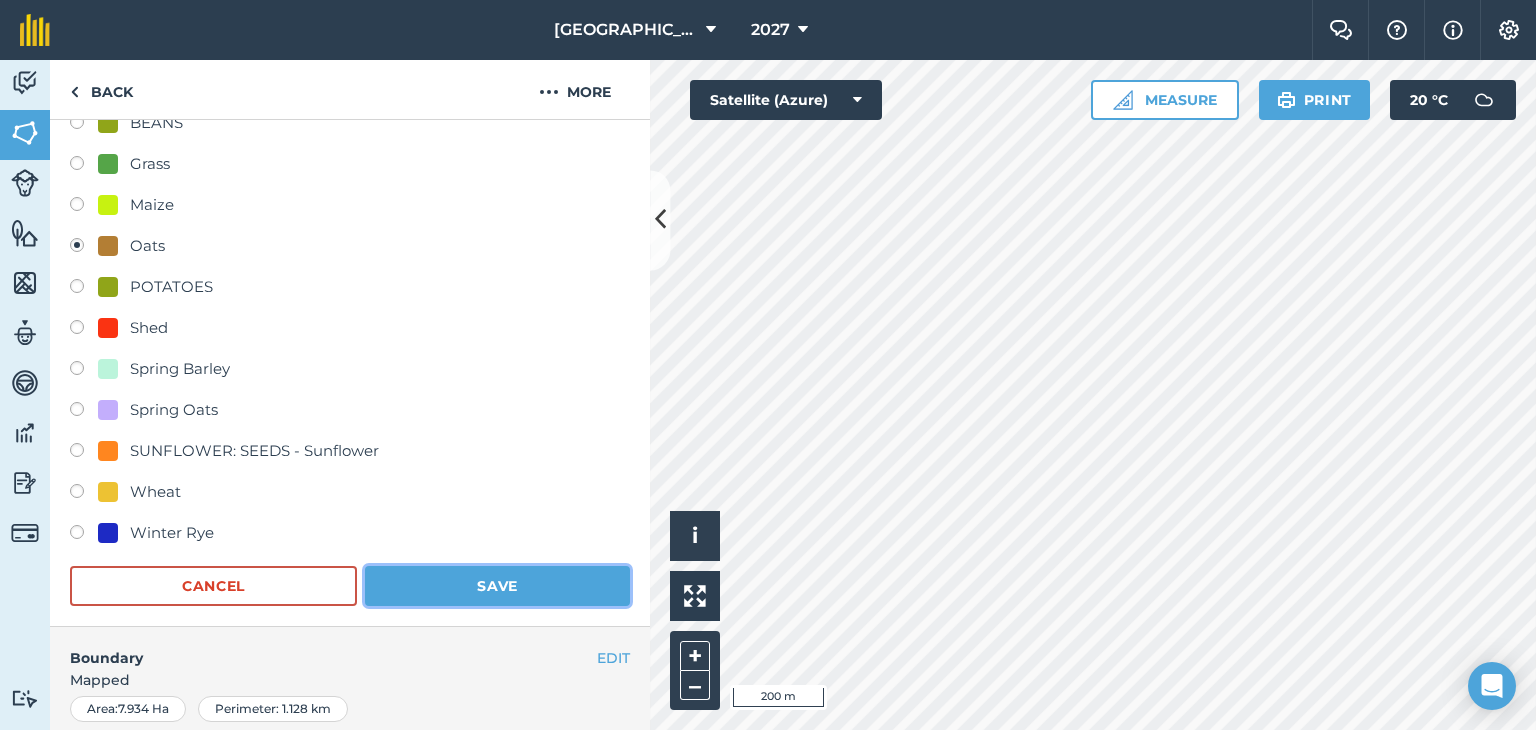 click on "Save" at bounding box center (497, 586) 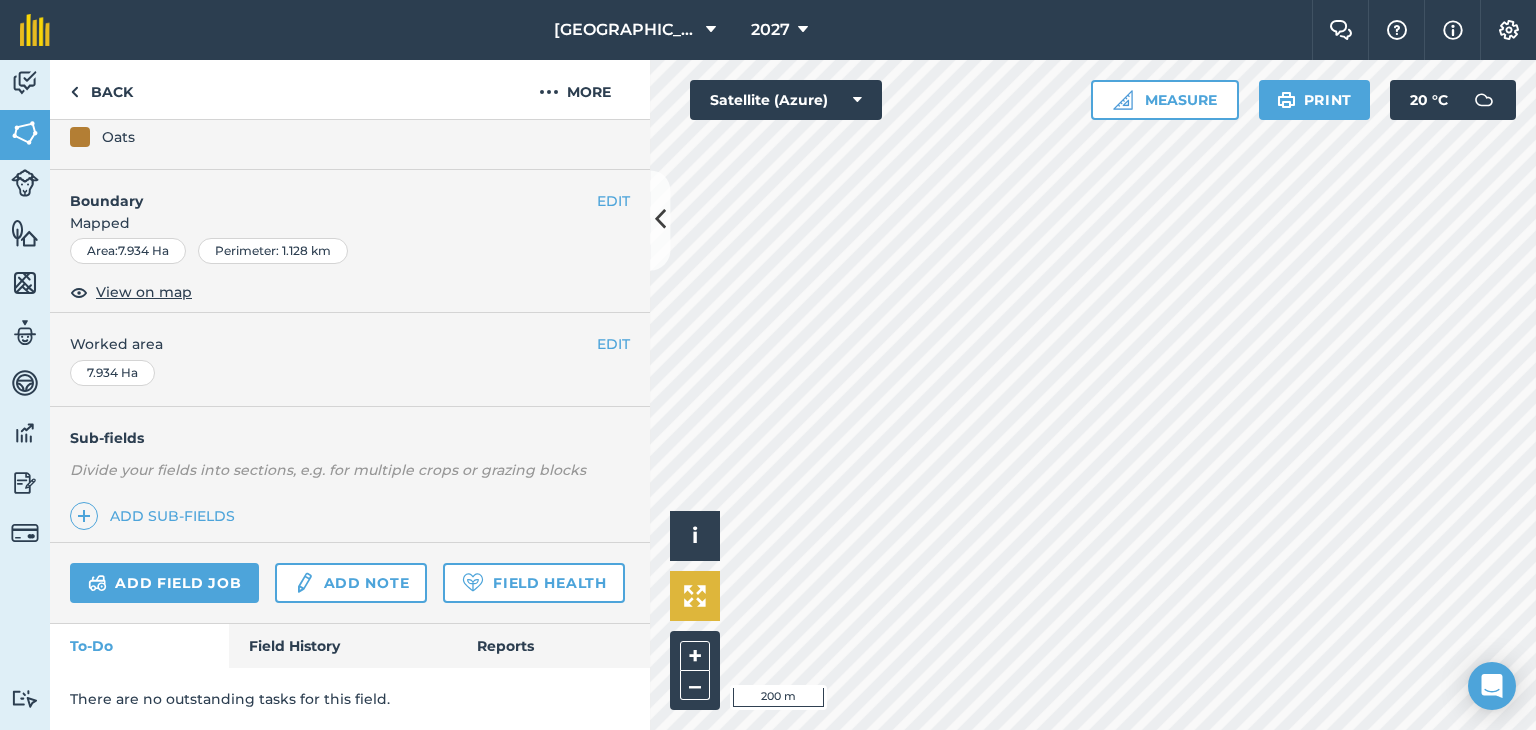 scroll, scrollTop: 264, scrollLeft: 0, axis: vertical 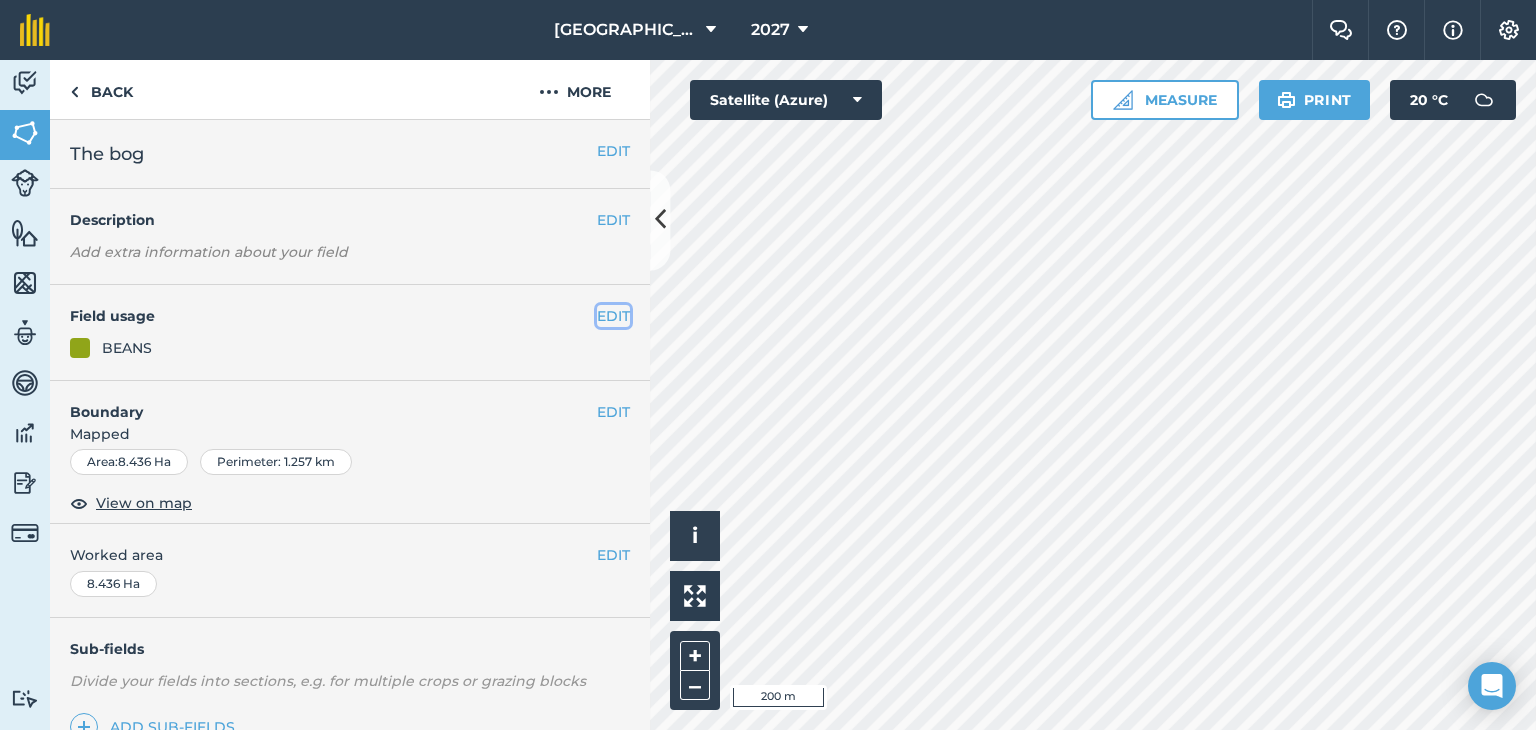 click on "EDIT" at bounding box center [613, 316] 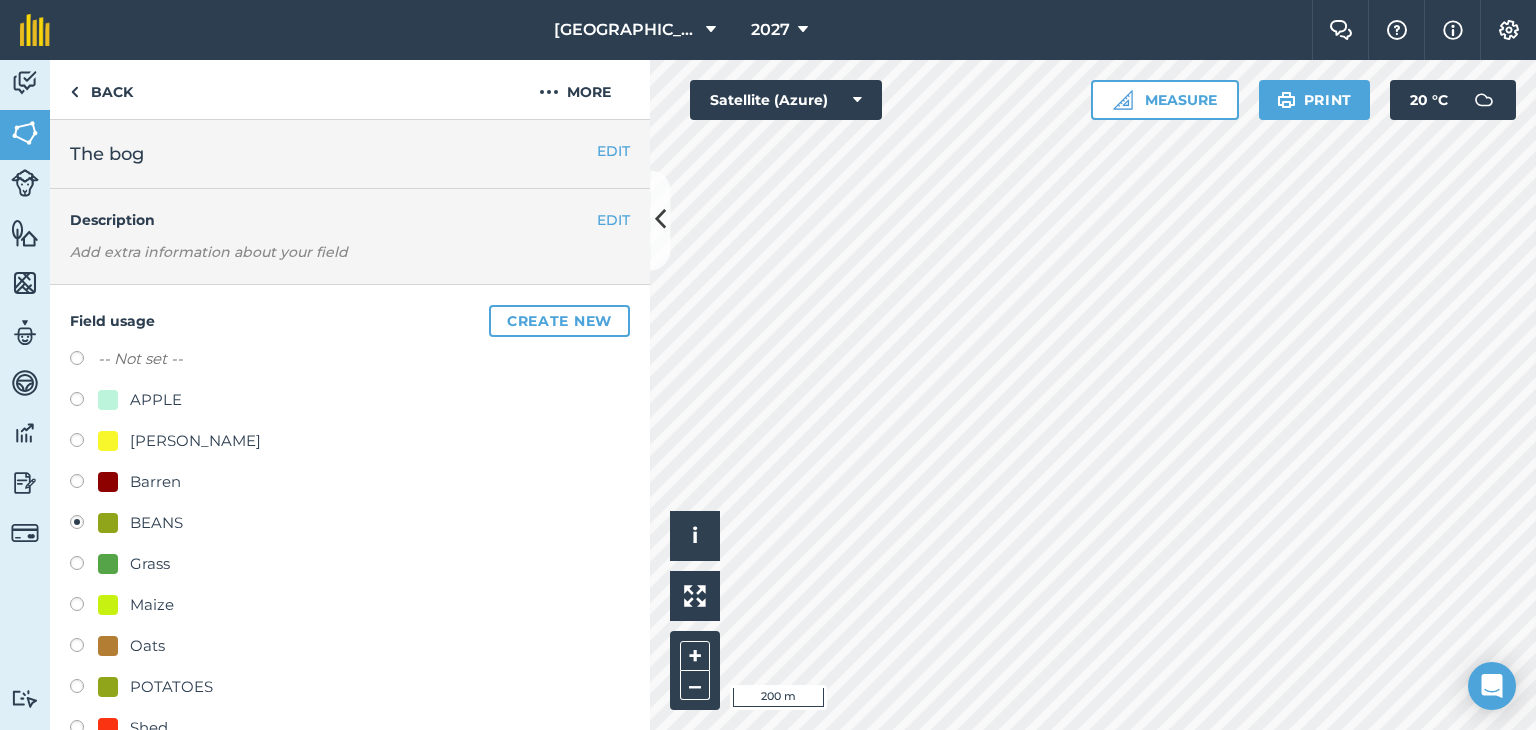 click on "[PERSON_NAME]" at bounding box center [195, 441] 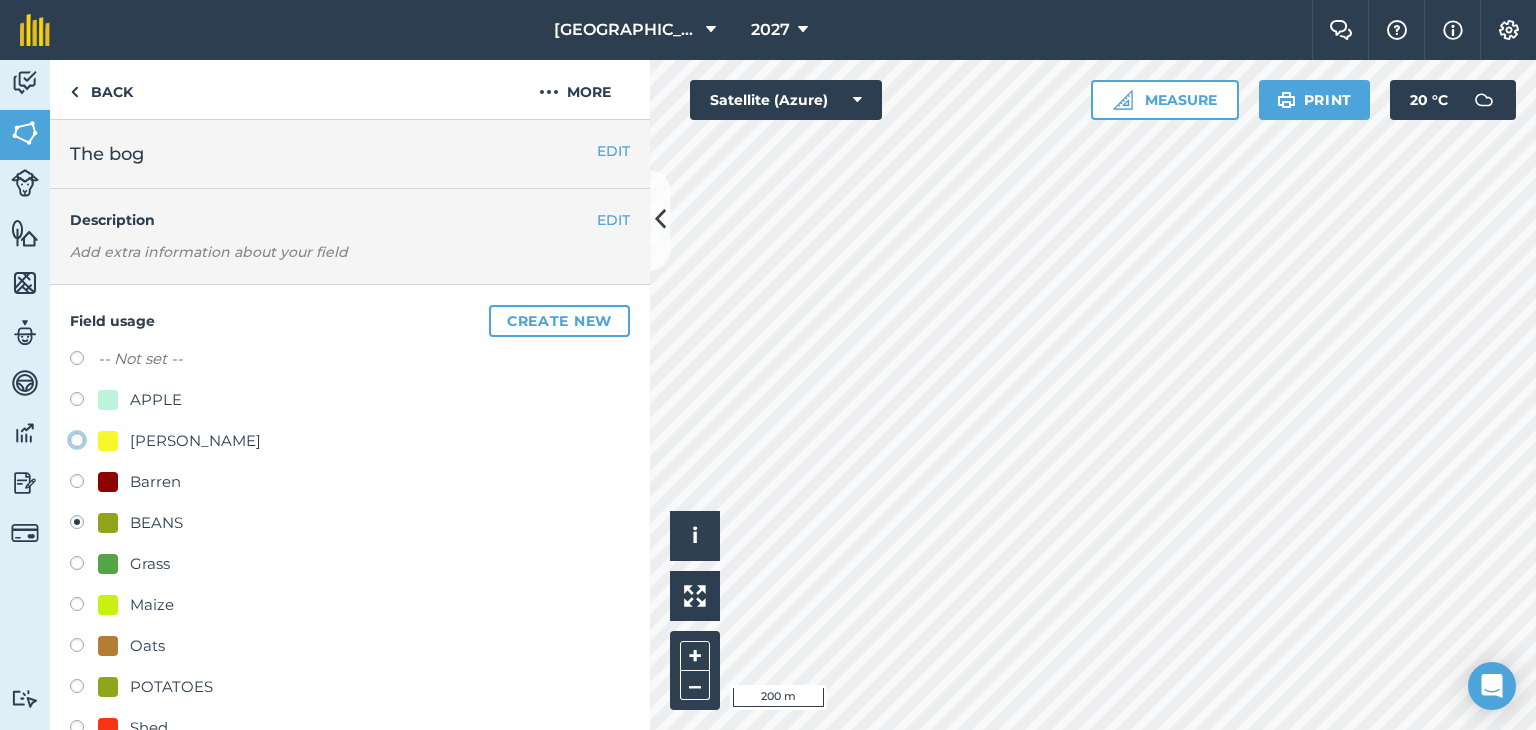 click on "[PERSON_NAME]" at bounding box center [-9923, 439] 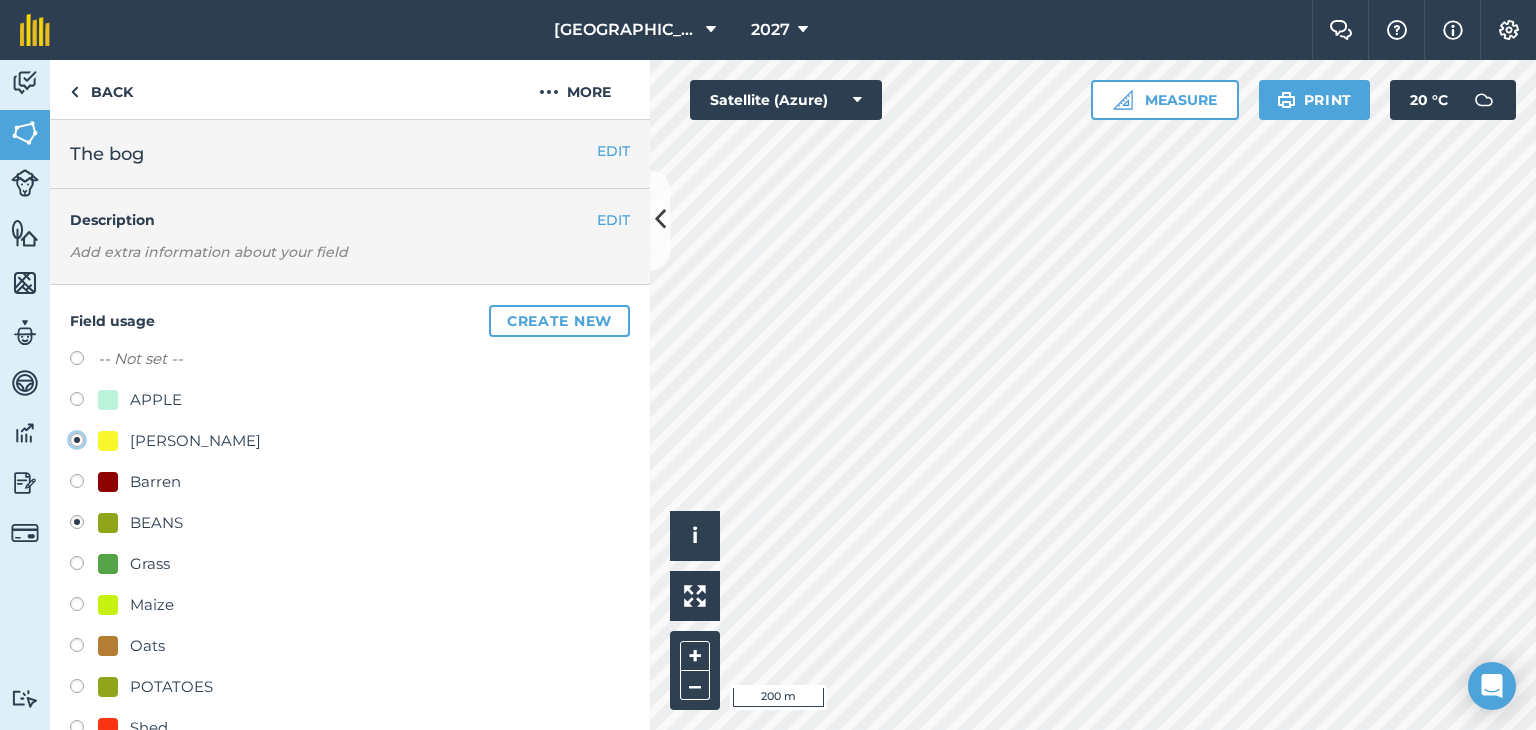 radio on "true" 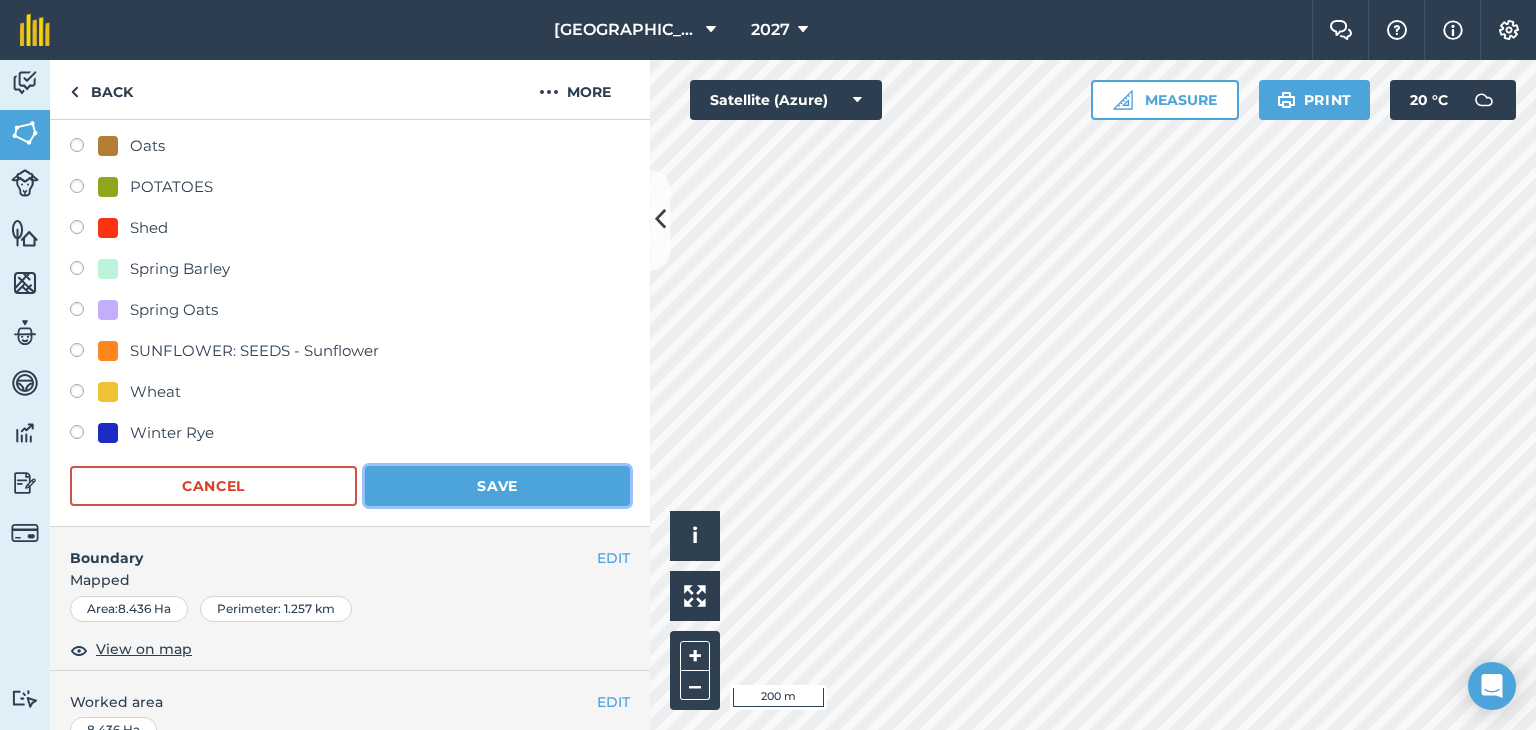 click on "Save" at bounding box center [497, 486] 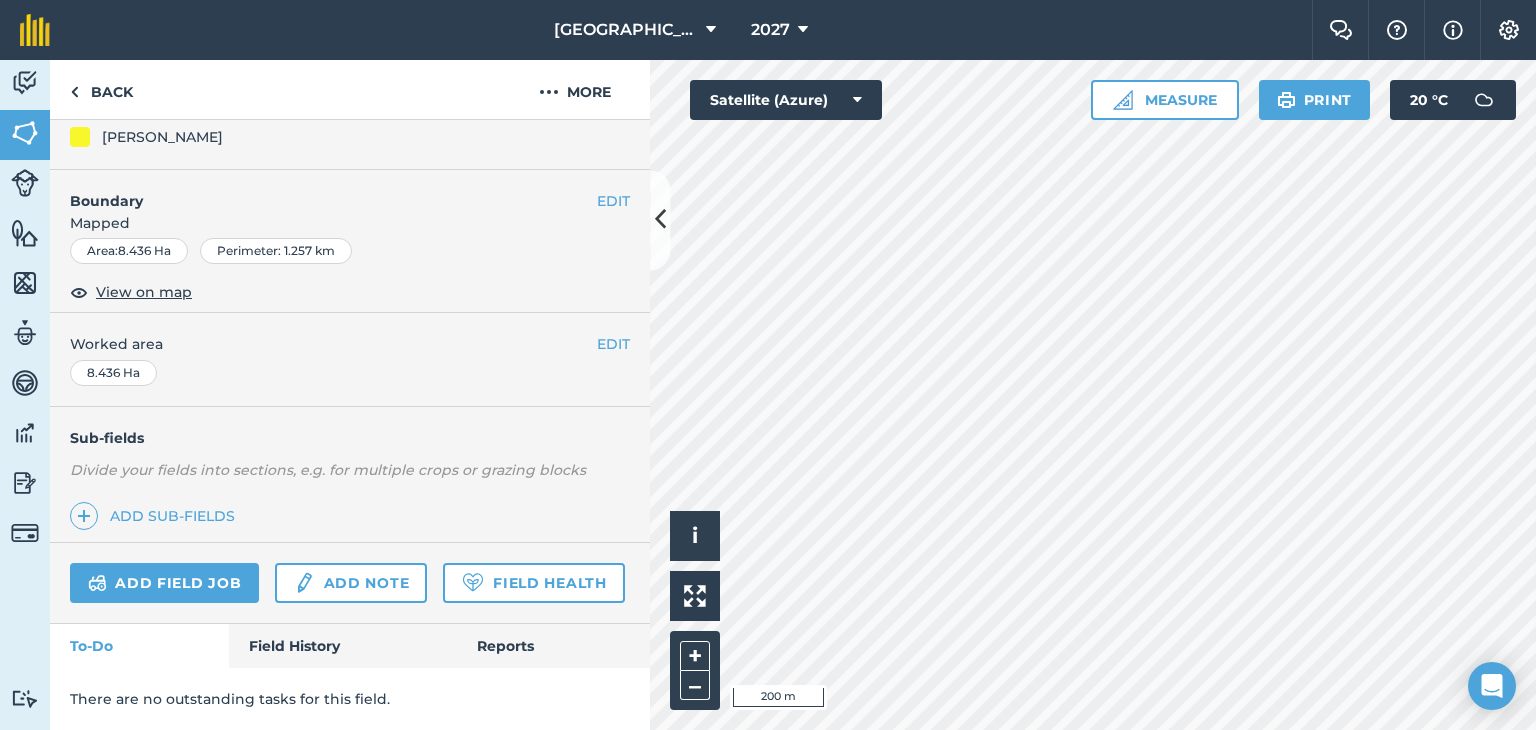 scroll, scrollTop: 264, scrollLeft: 0, axis: vertical 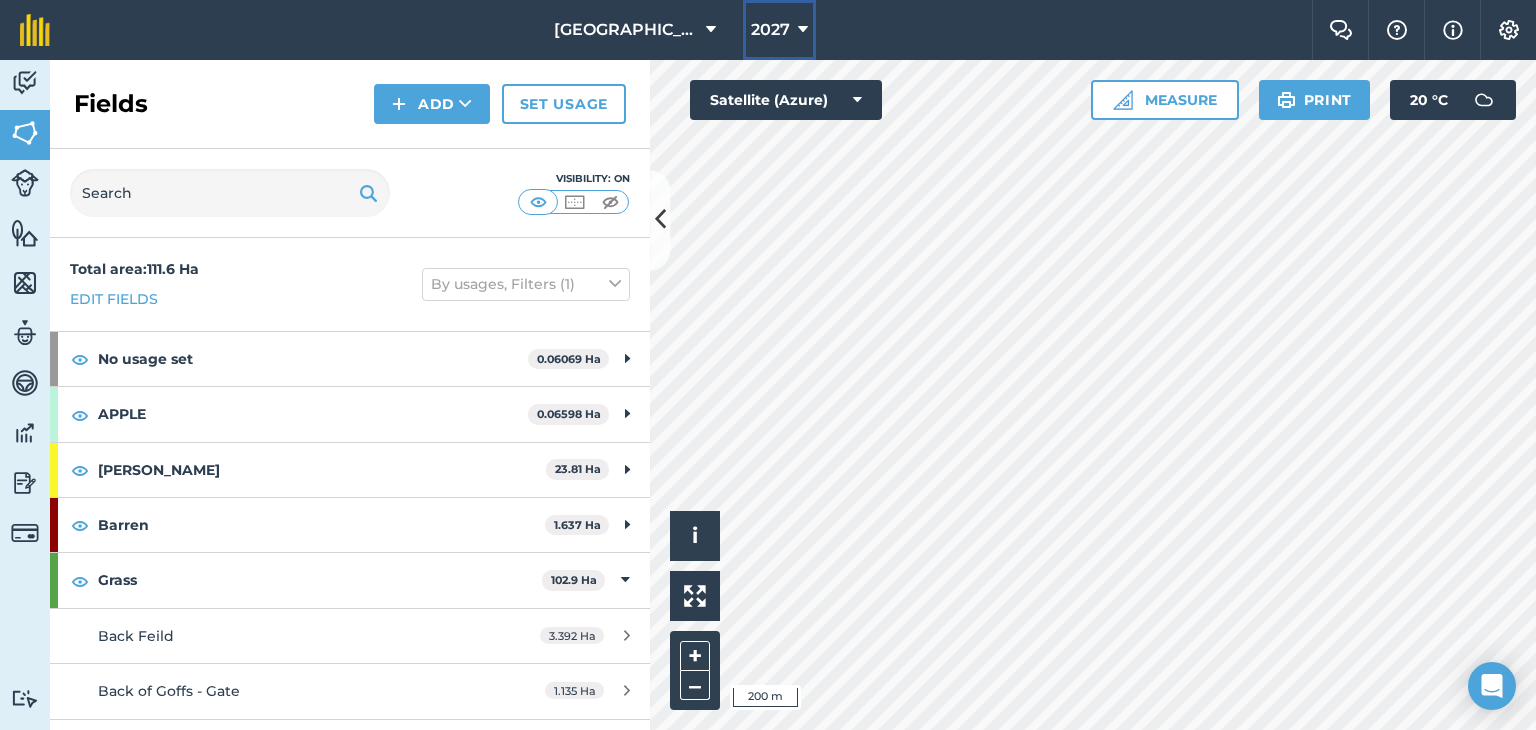 click on "2027" at bounding box center (770, 30) 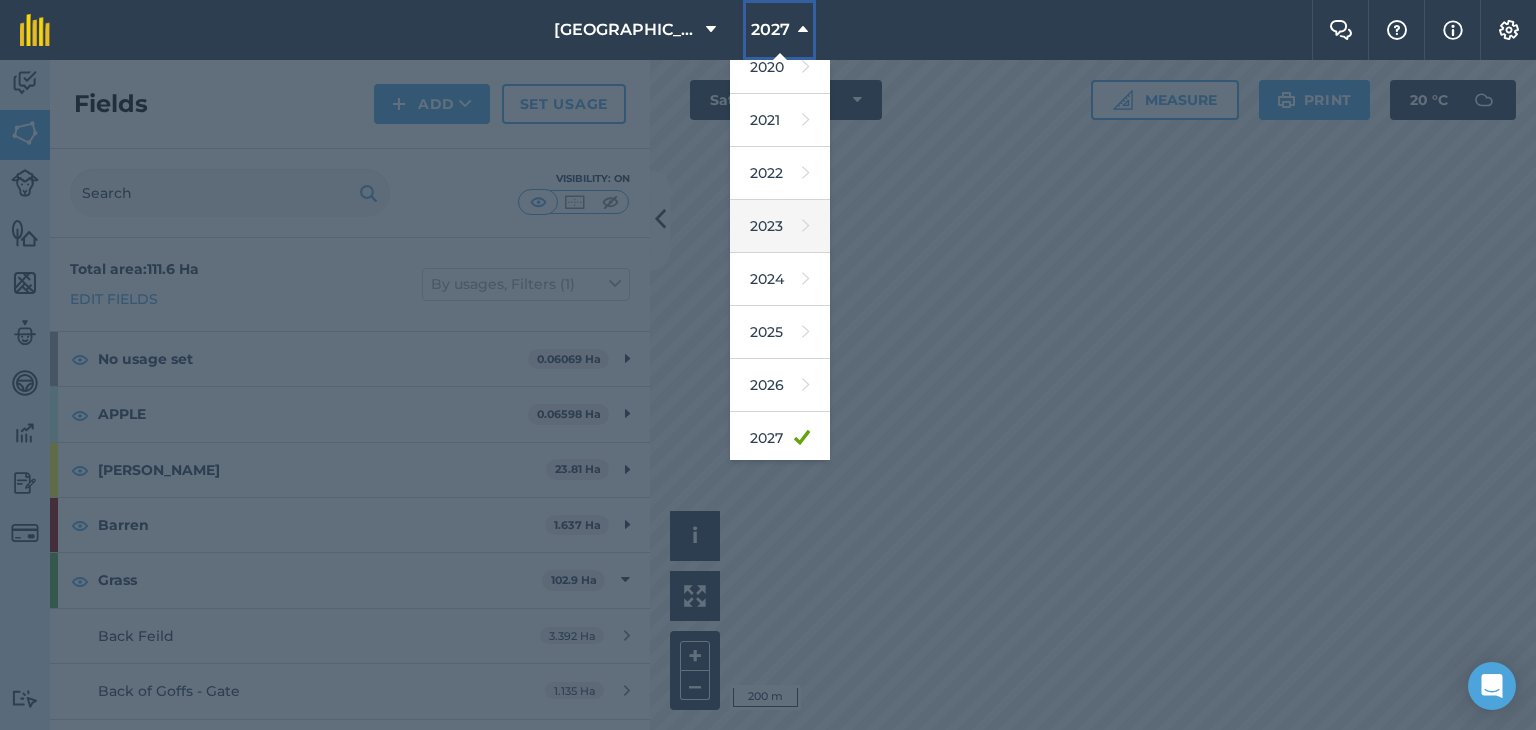scroll, scrollTop: 180, scrollLeft: 0, axis: vertical 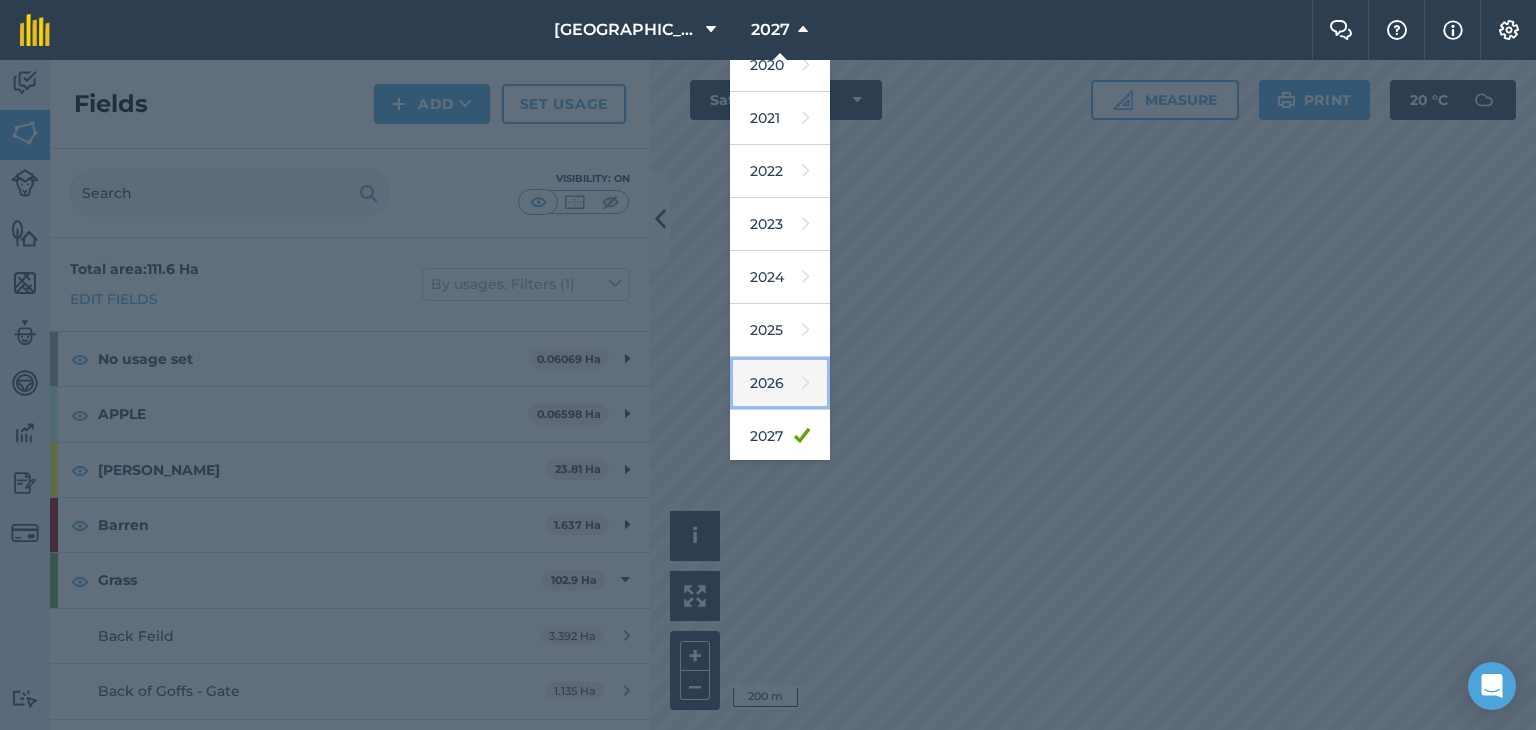 click at bounding box center [806, 383] 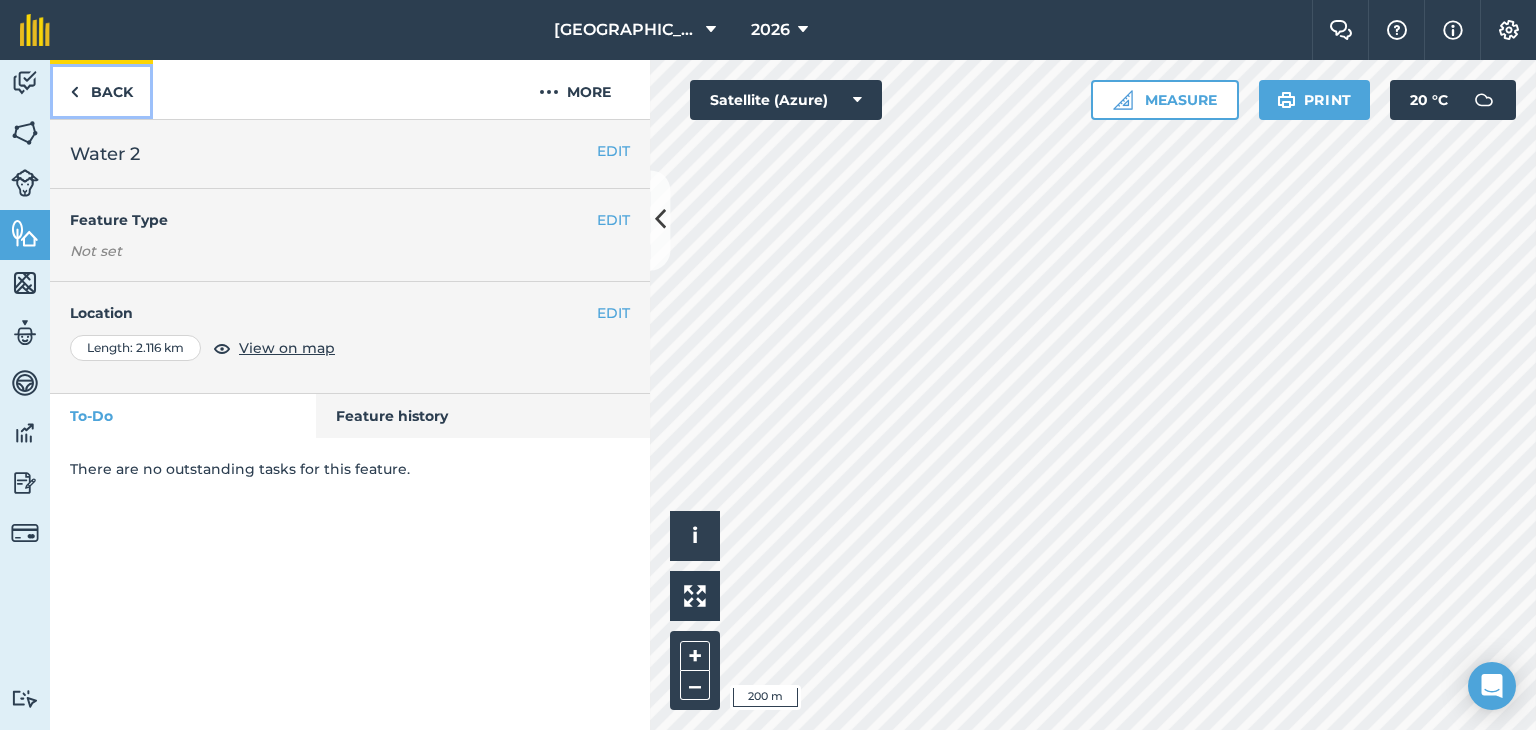 click on "Back" at bounding box center [101, 89] 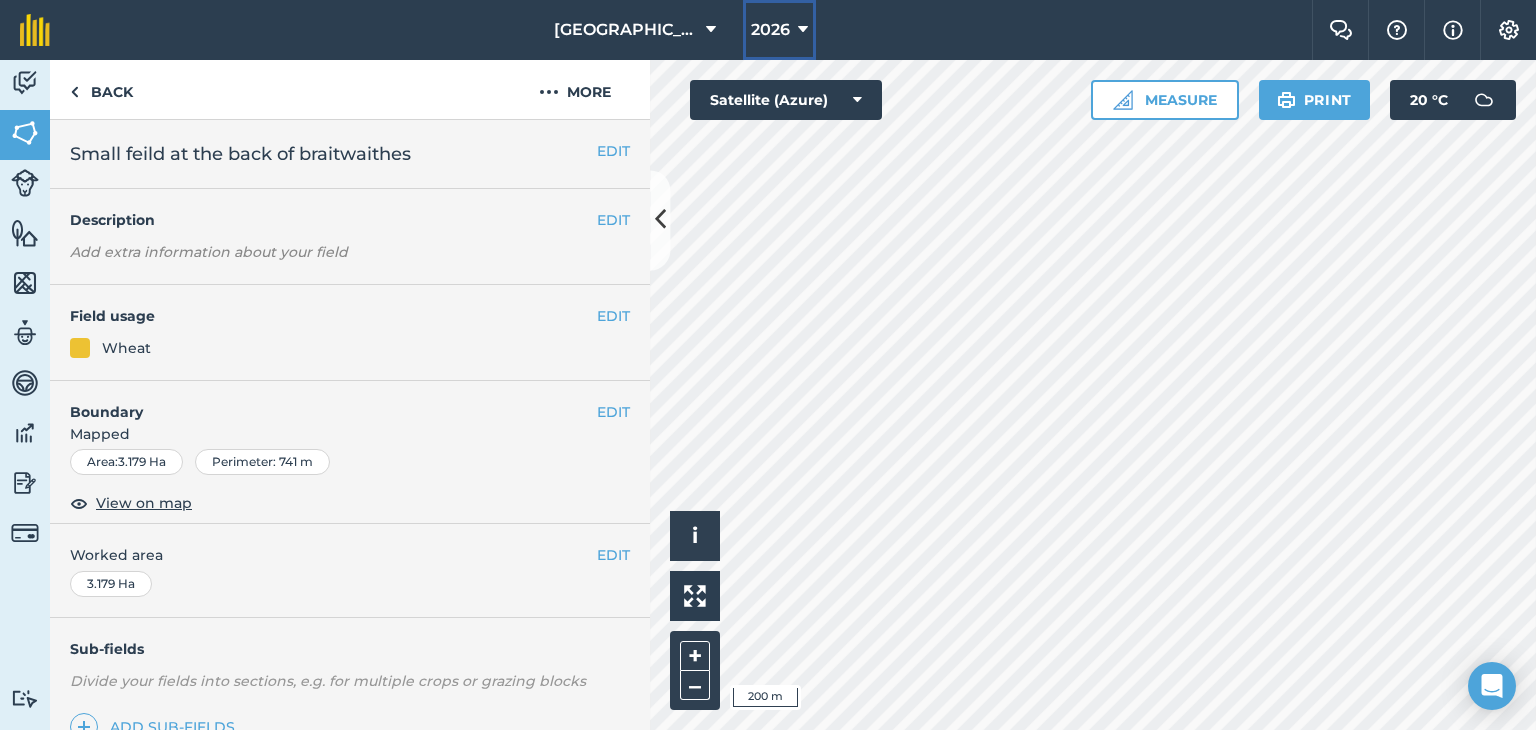click at bounding box center (803, 30) 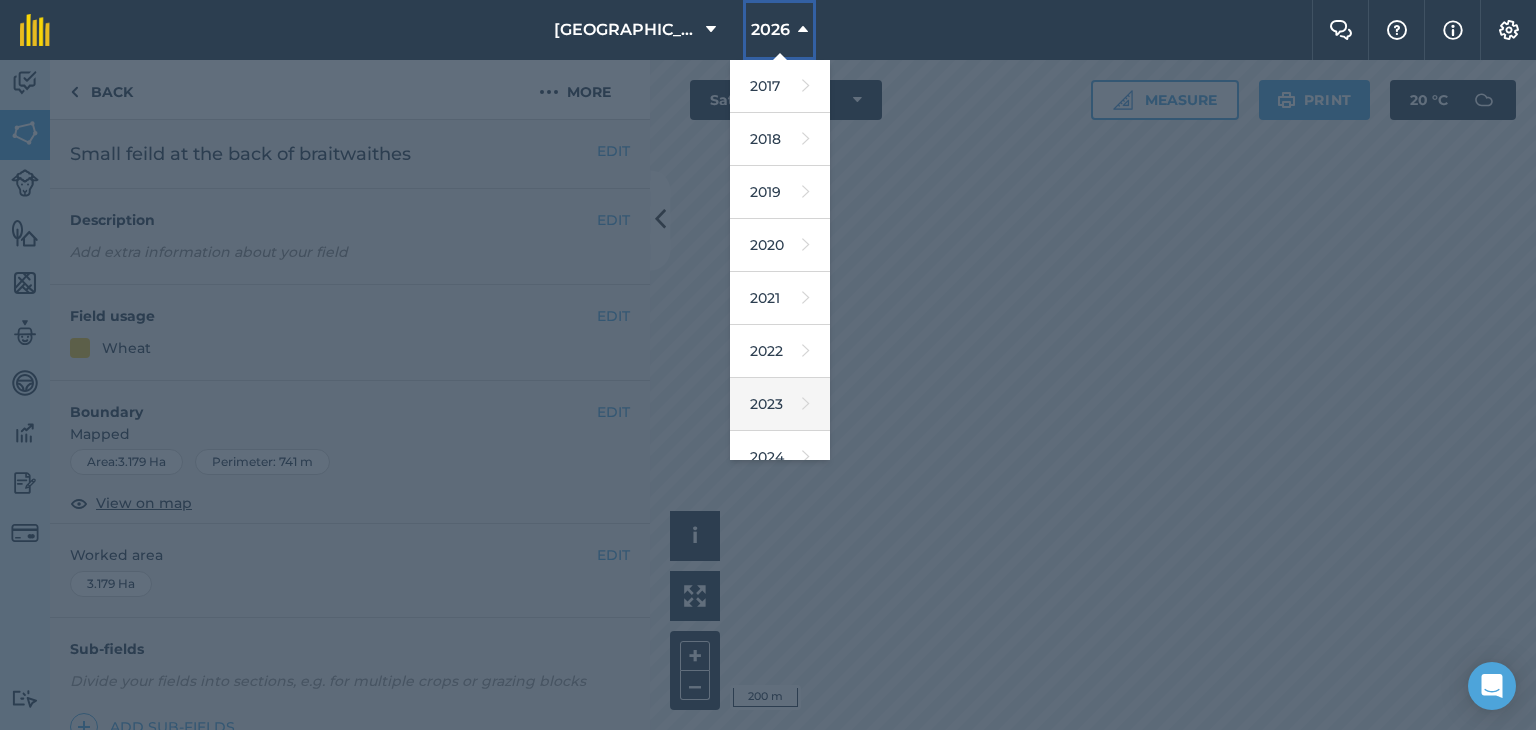 scroll, scrollTop: 180, scrollLeft: 0, axis: vertical 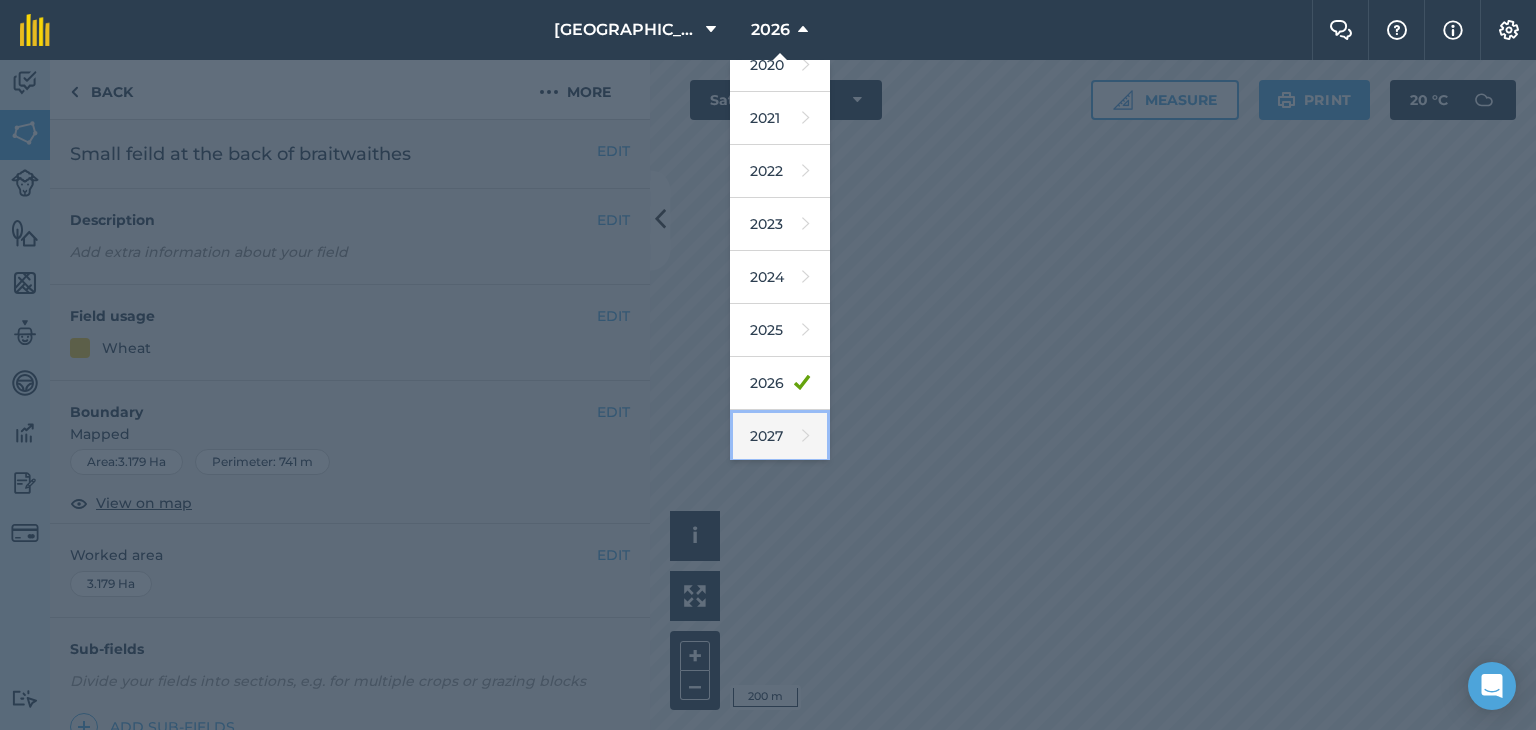 click on "2027" at bounding box center [780, 436] 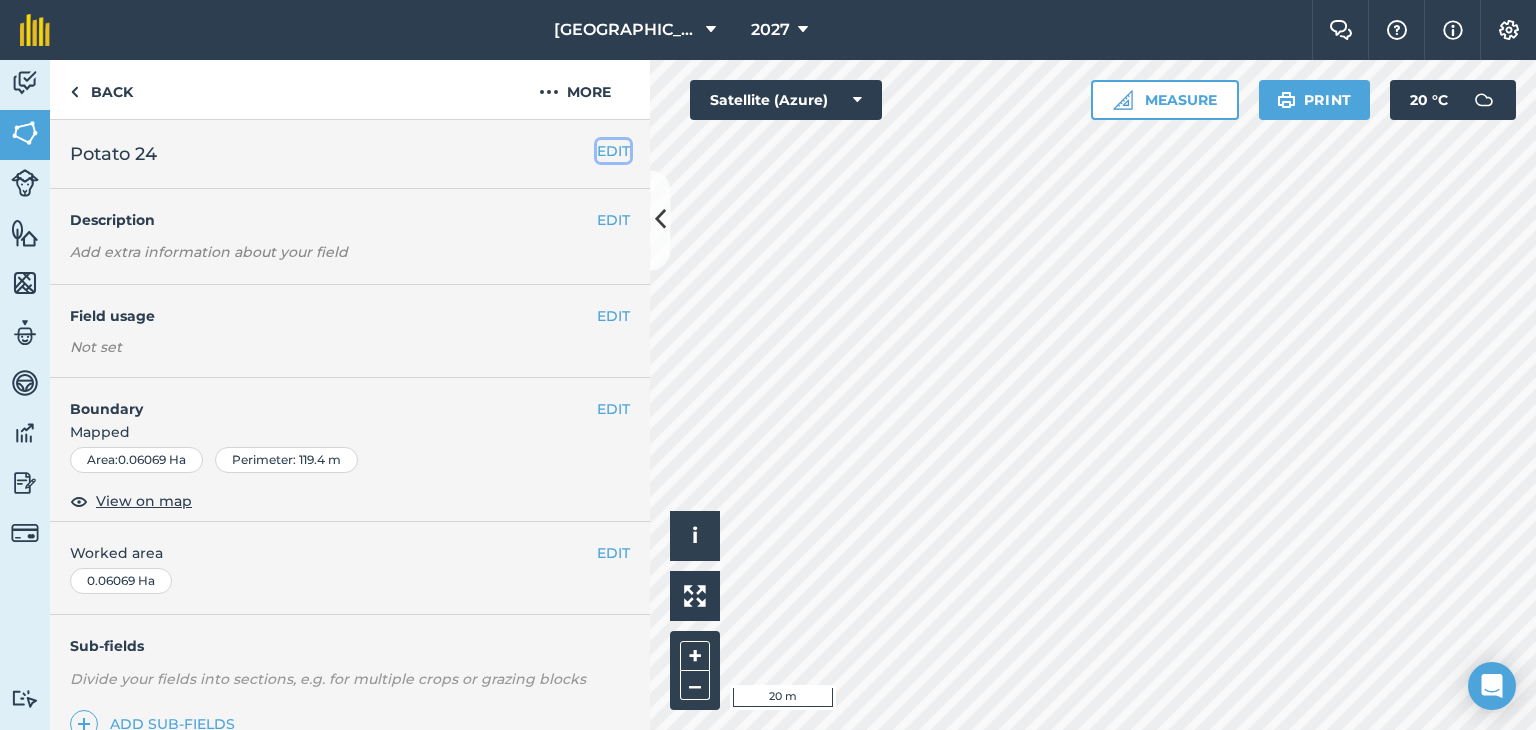 click on "EDIT" at bounding box center (613, 151) 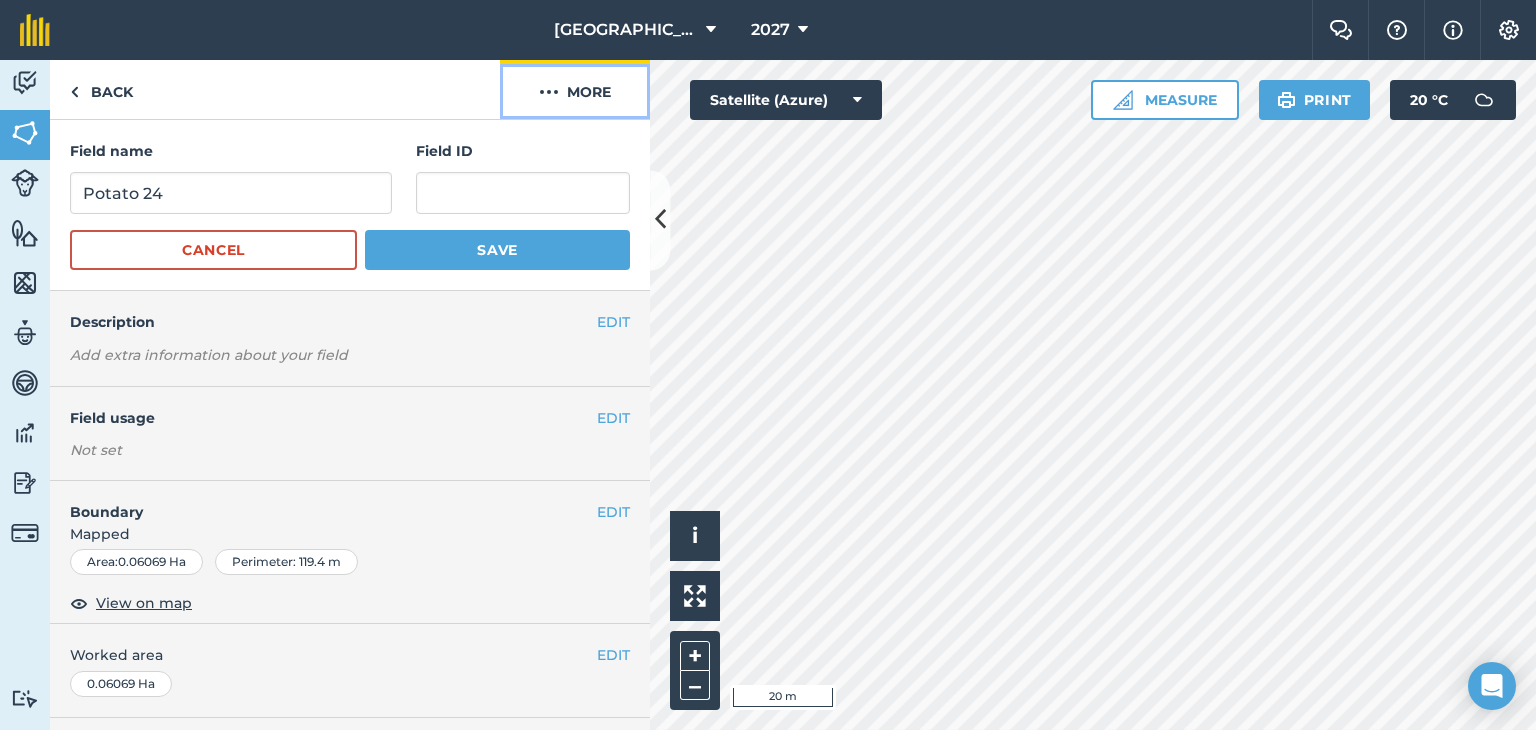 click on "More" at bounding box center [575, 89] 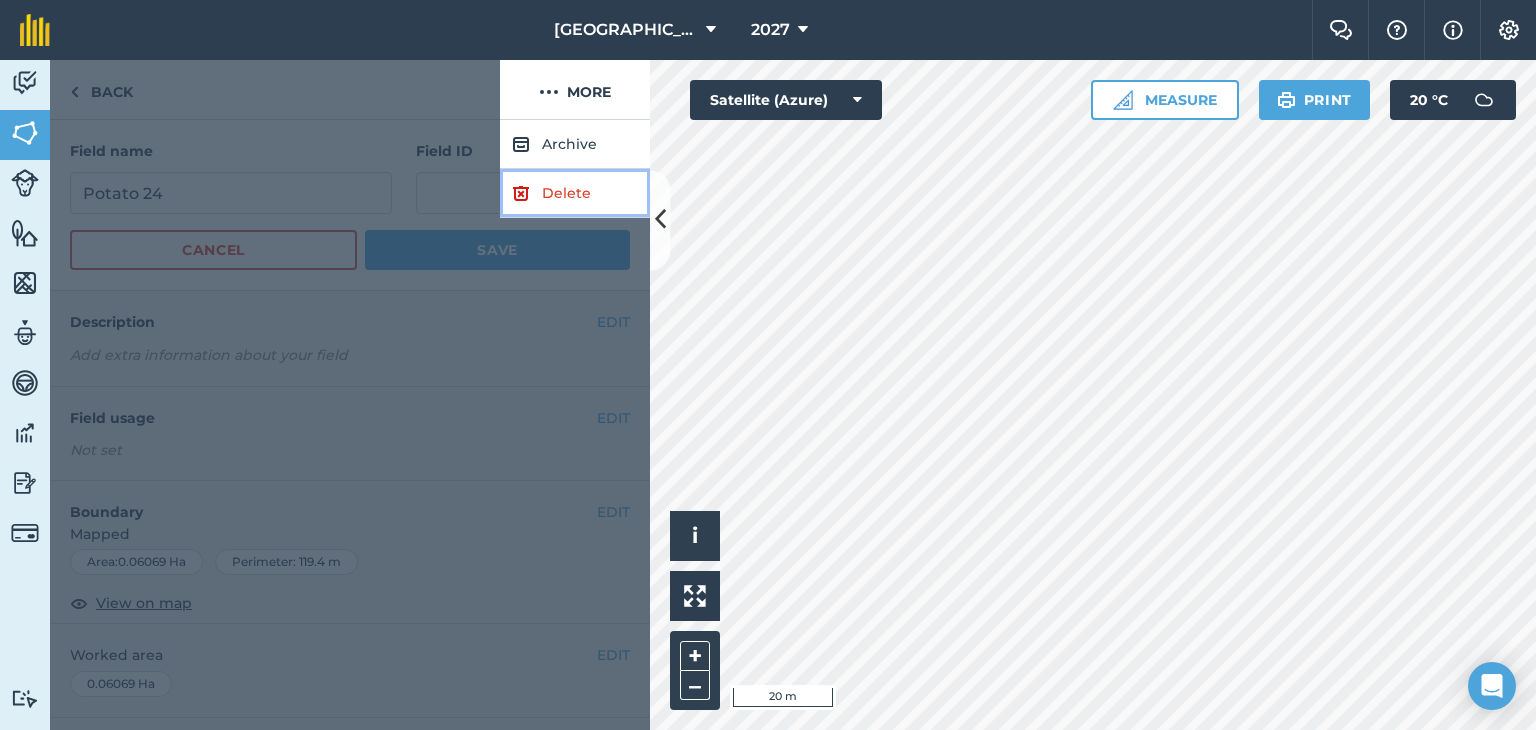click at bounding box center [521, 193] 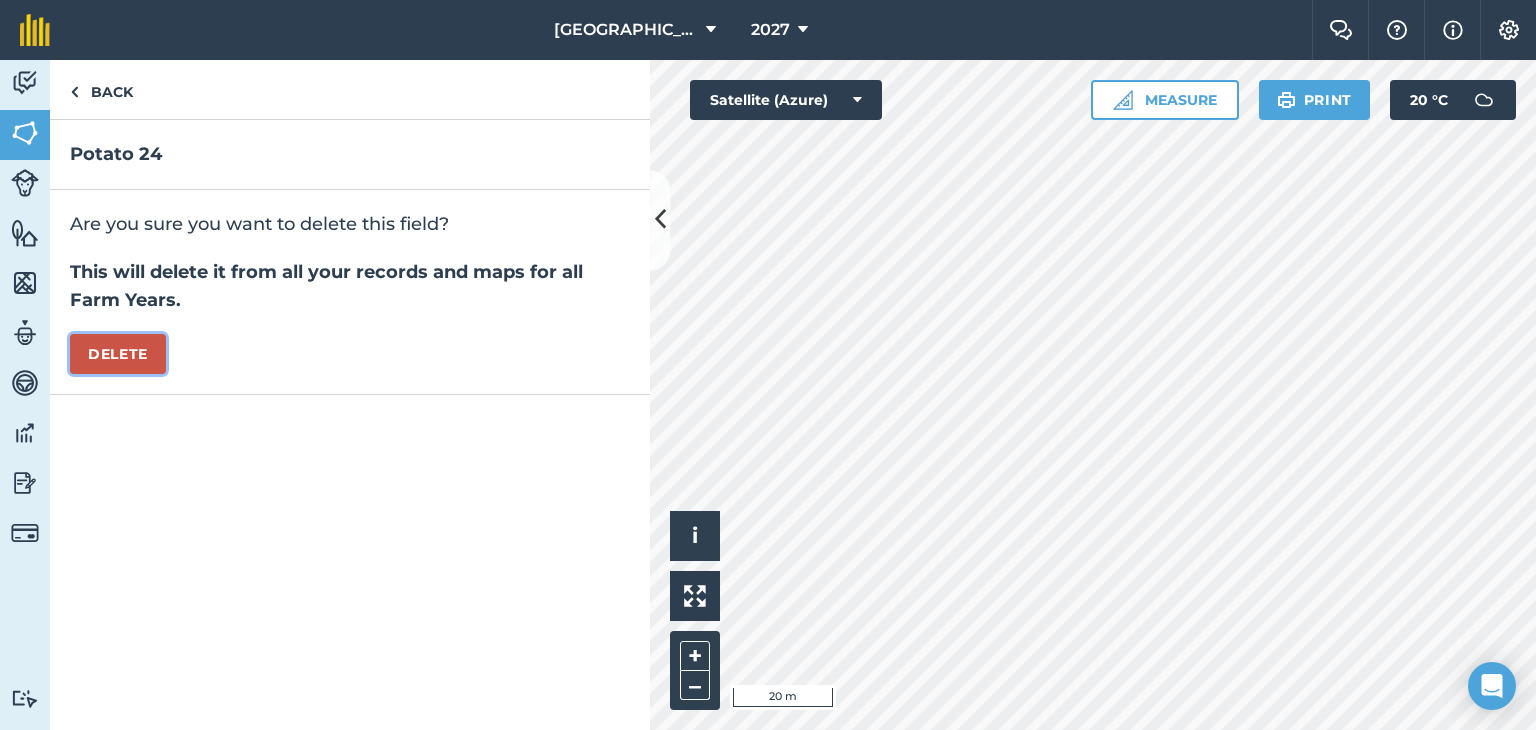 click on "Delete" at bounding box center [118, 354] 